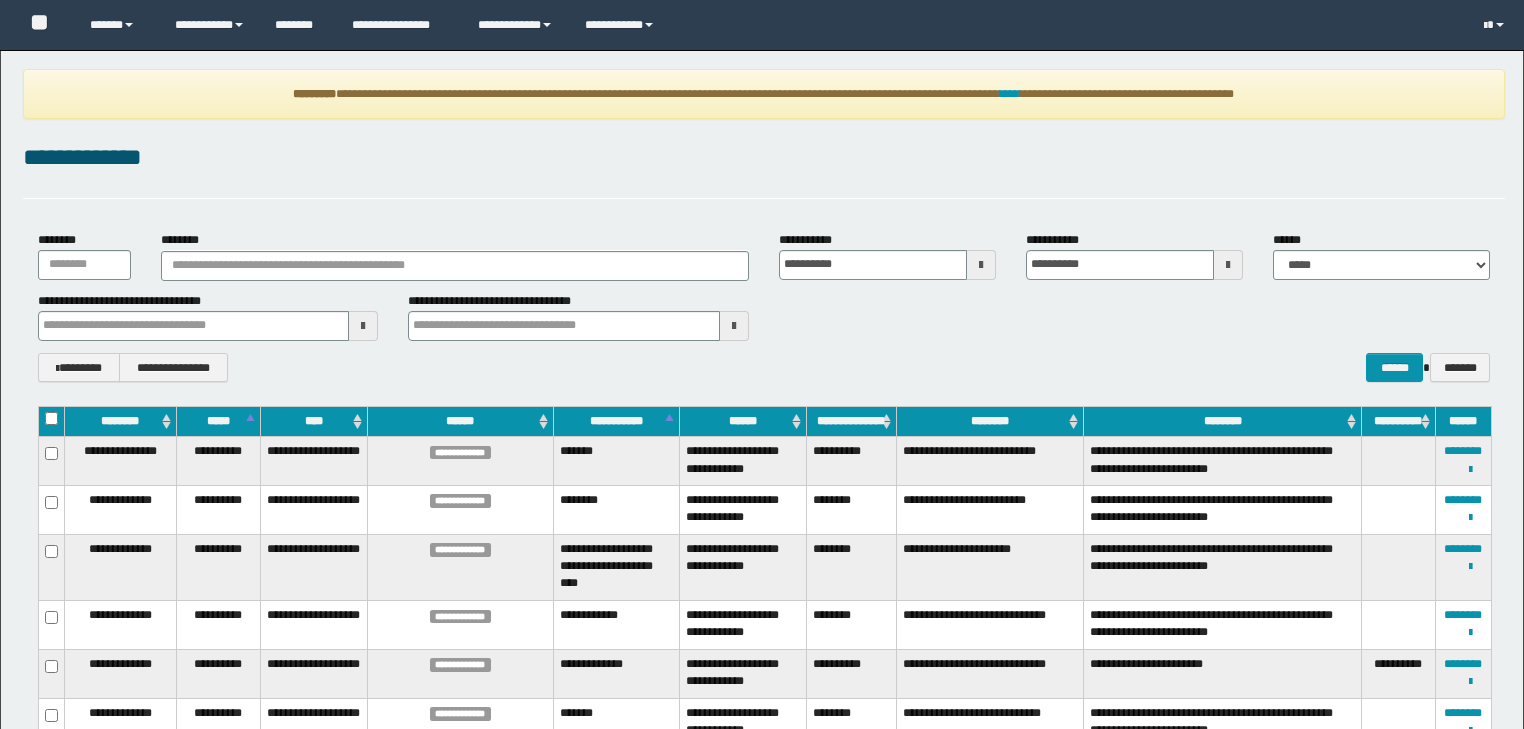 scroll, scrollTop: 0, scrollLeft: 0, axis: both 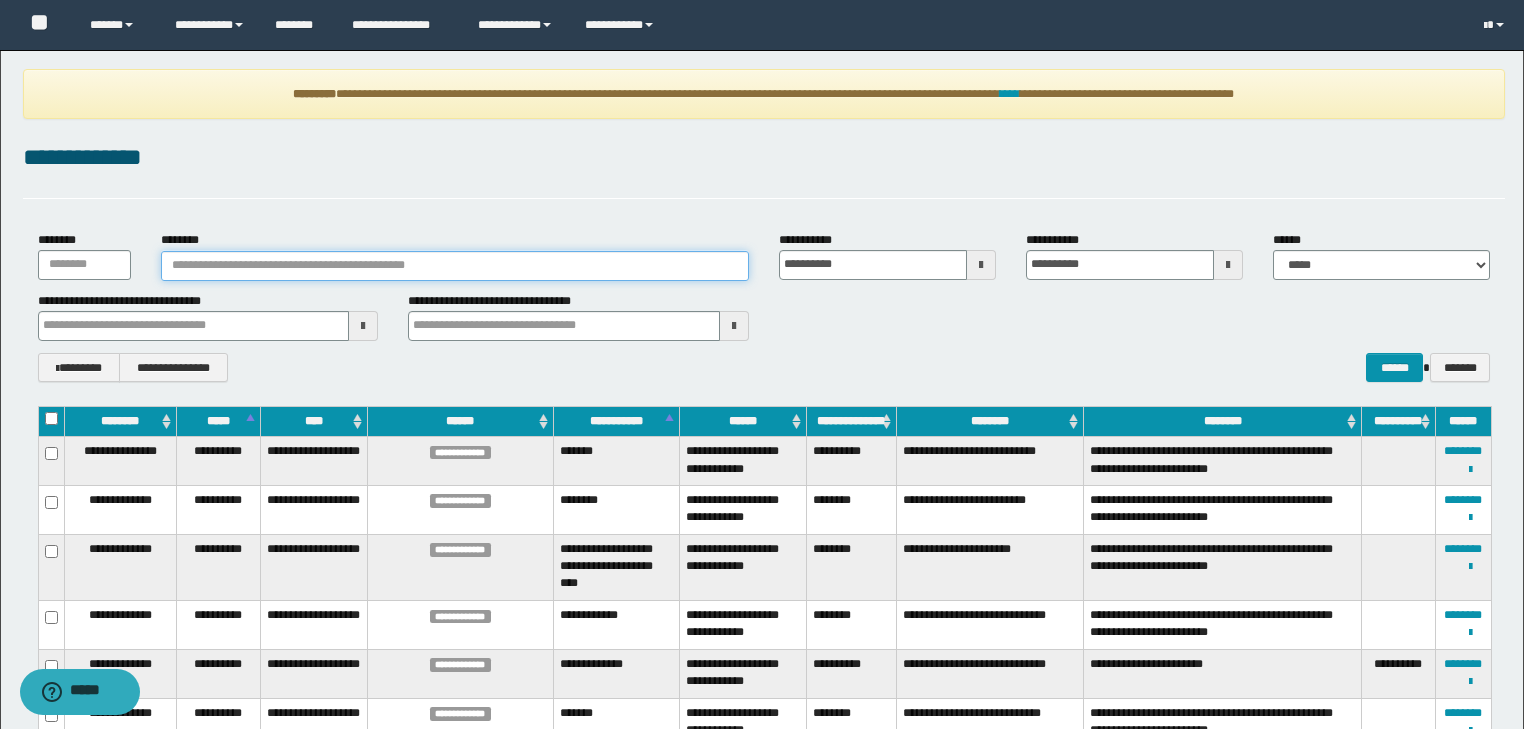 click on "********" at bounding box center (455, 266) 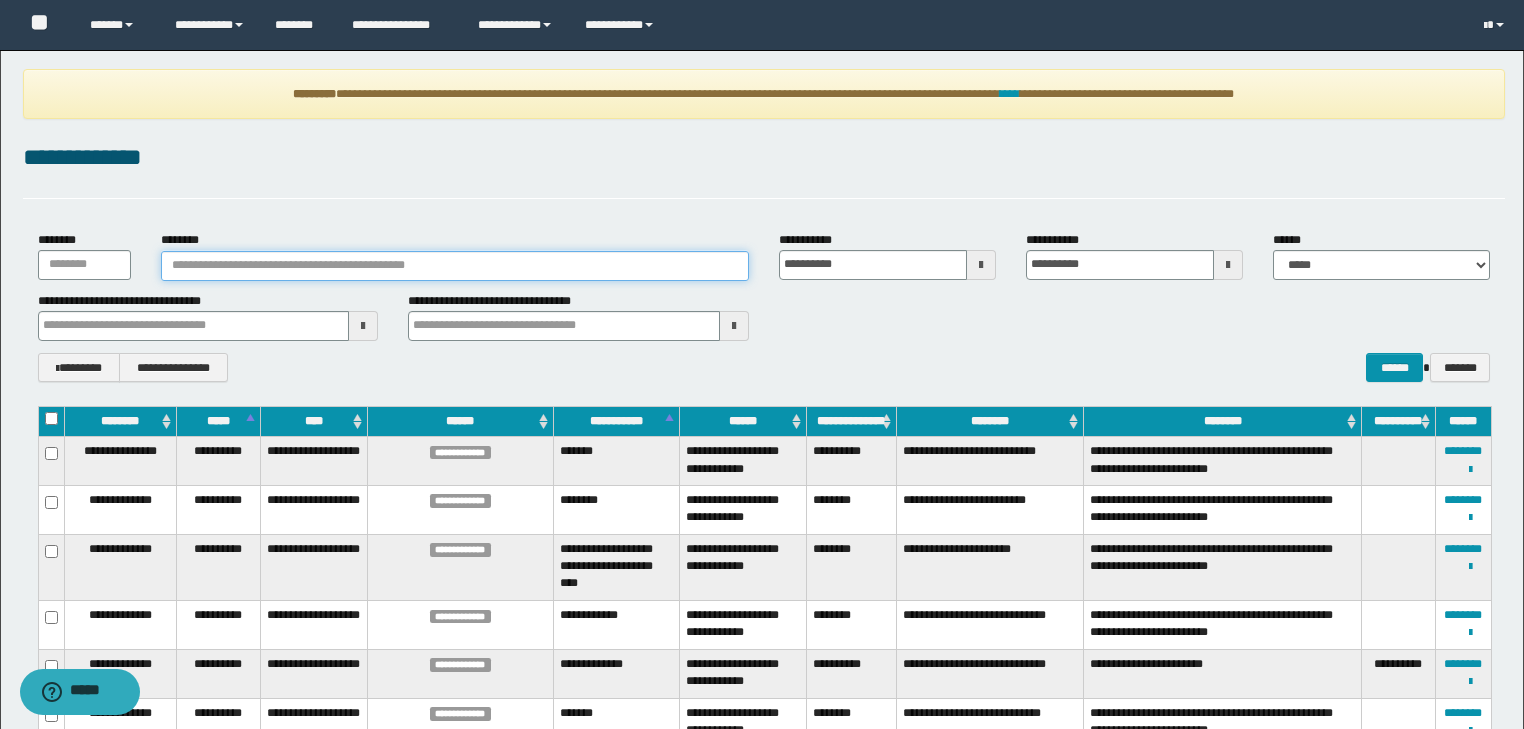 paste on "**********" 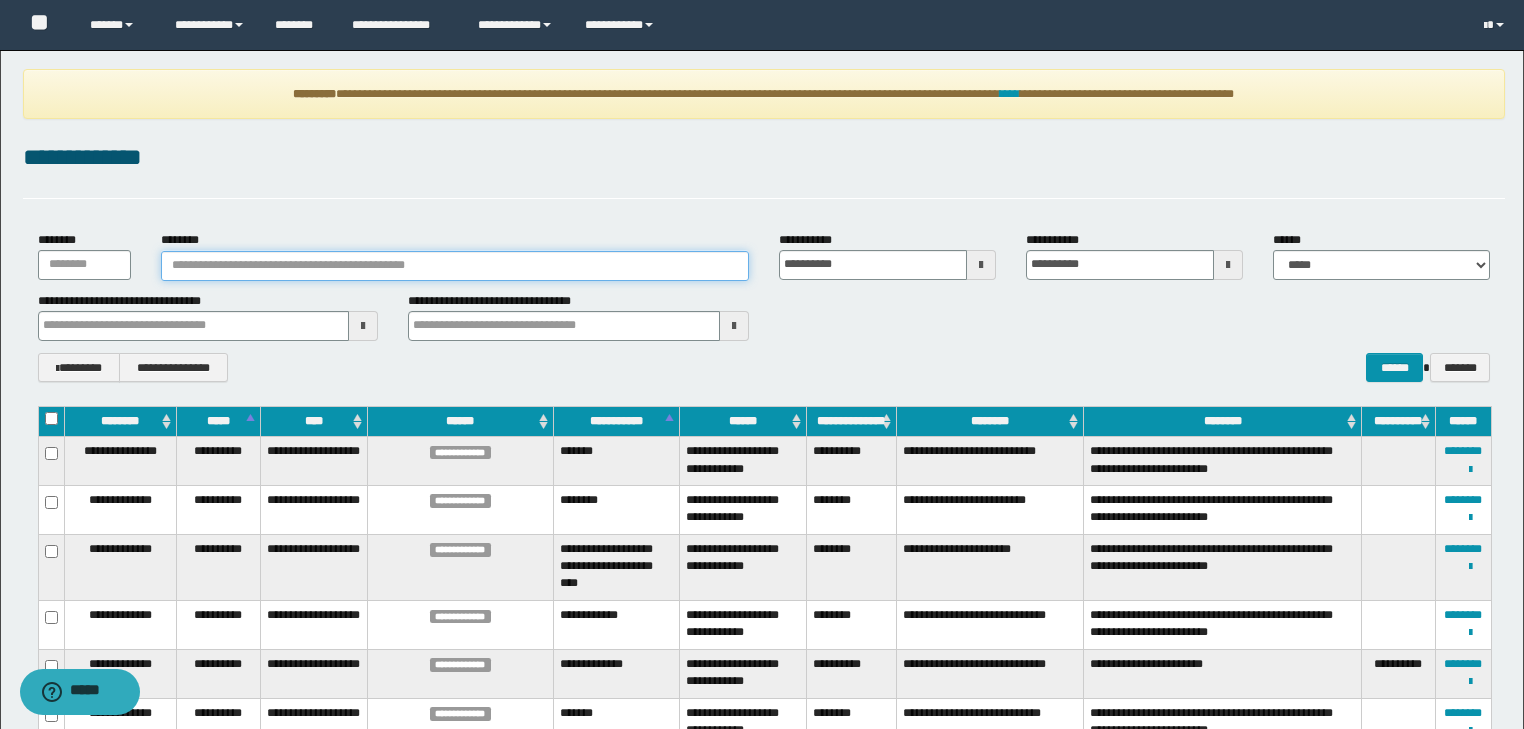 type on "**********" 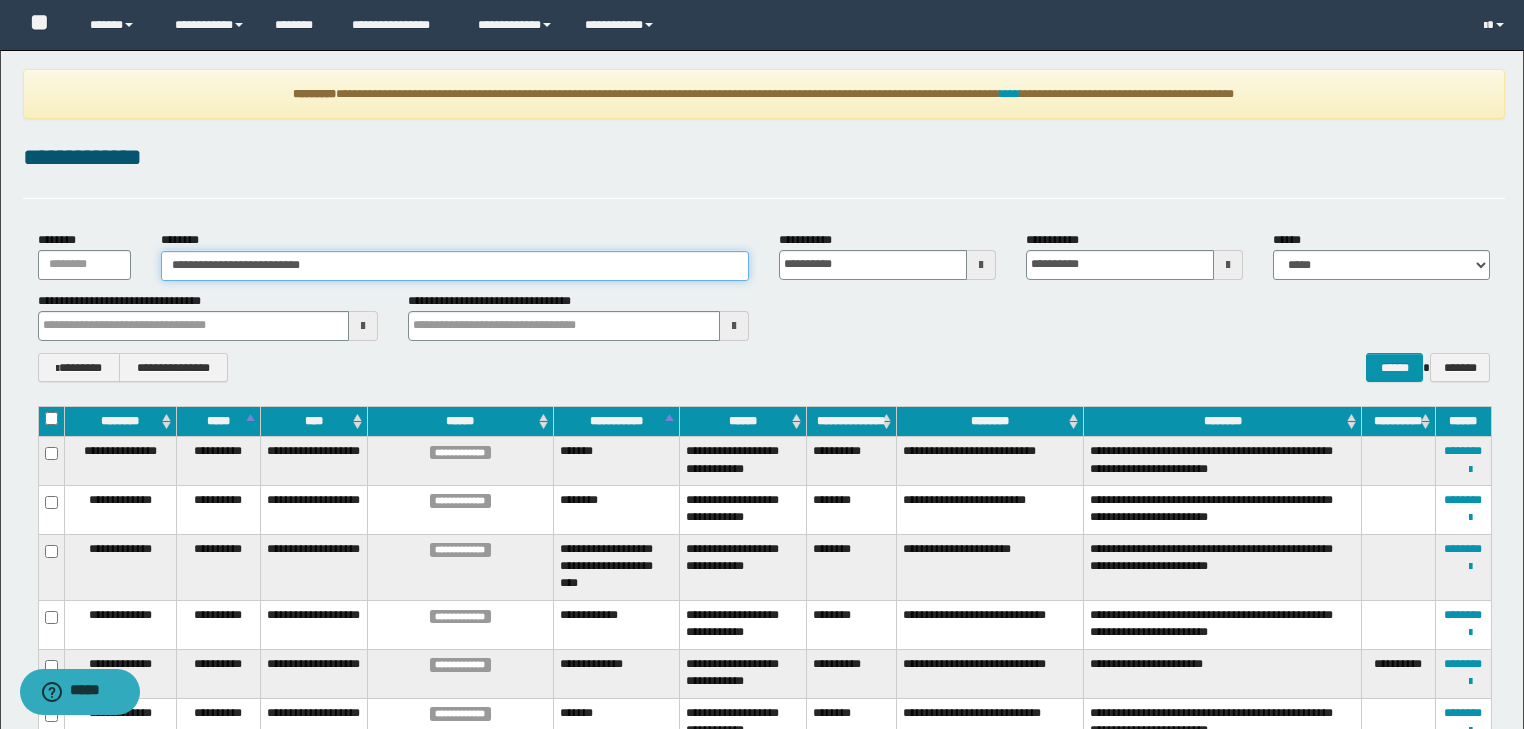type on "**********" 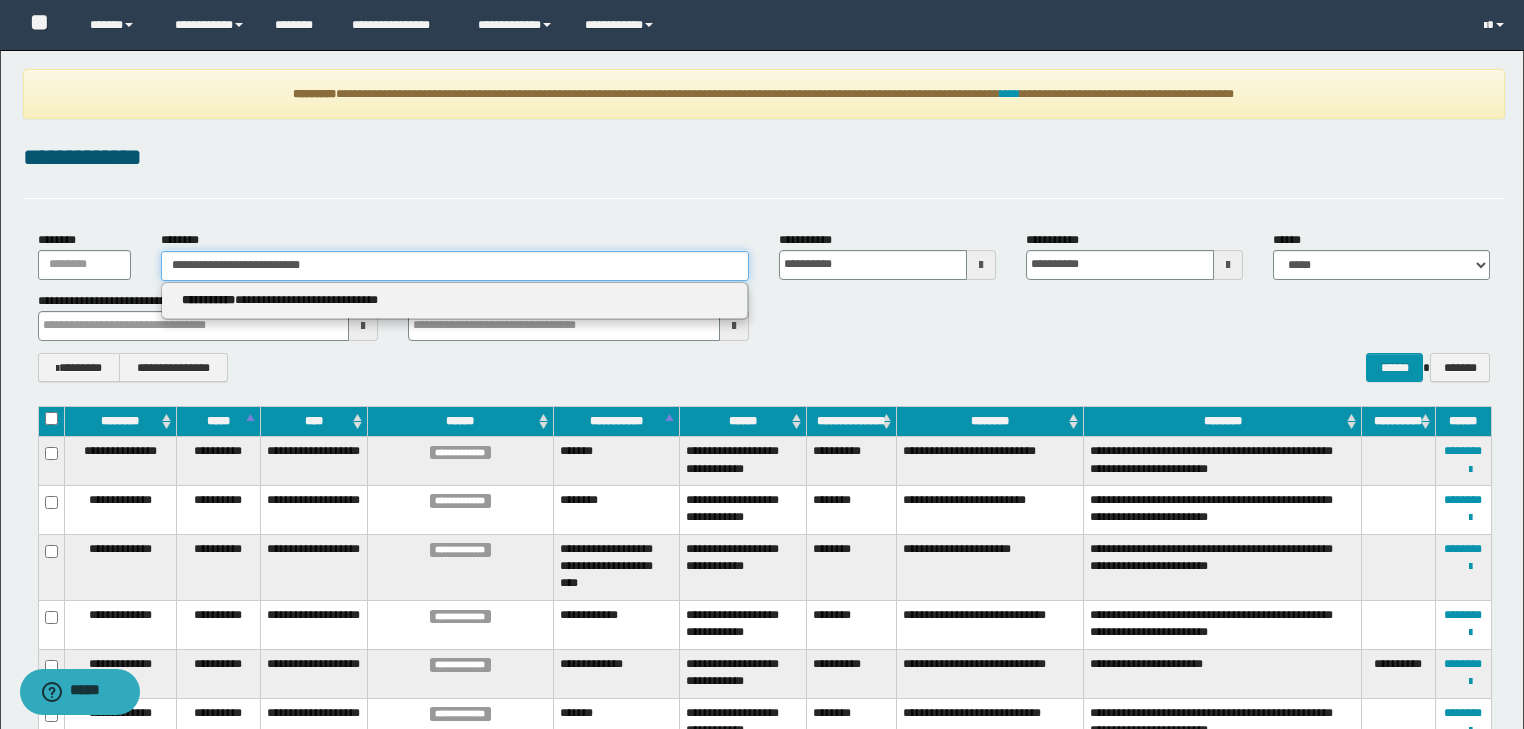 drag, startPoint x: 341, startPoint y: 264, endPoint x: 52, endPoint y: 232, distance: 290.76624 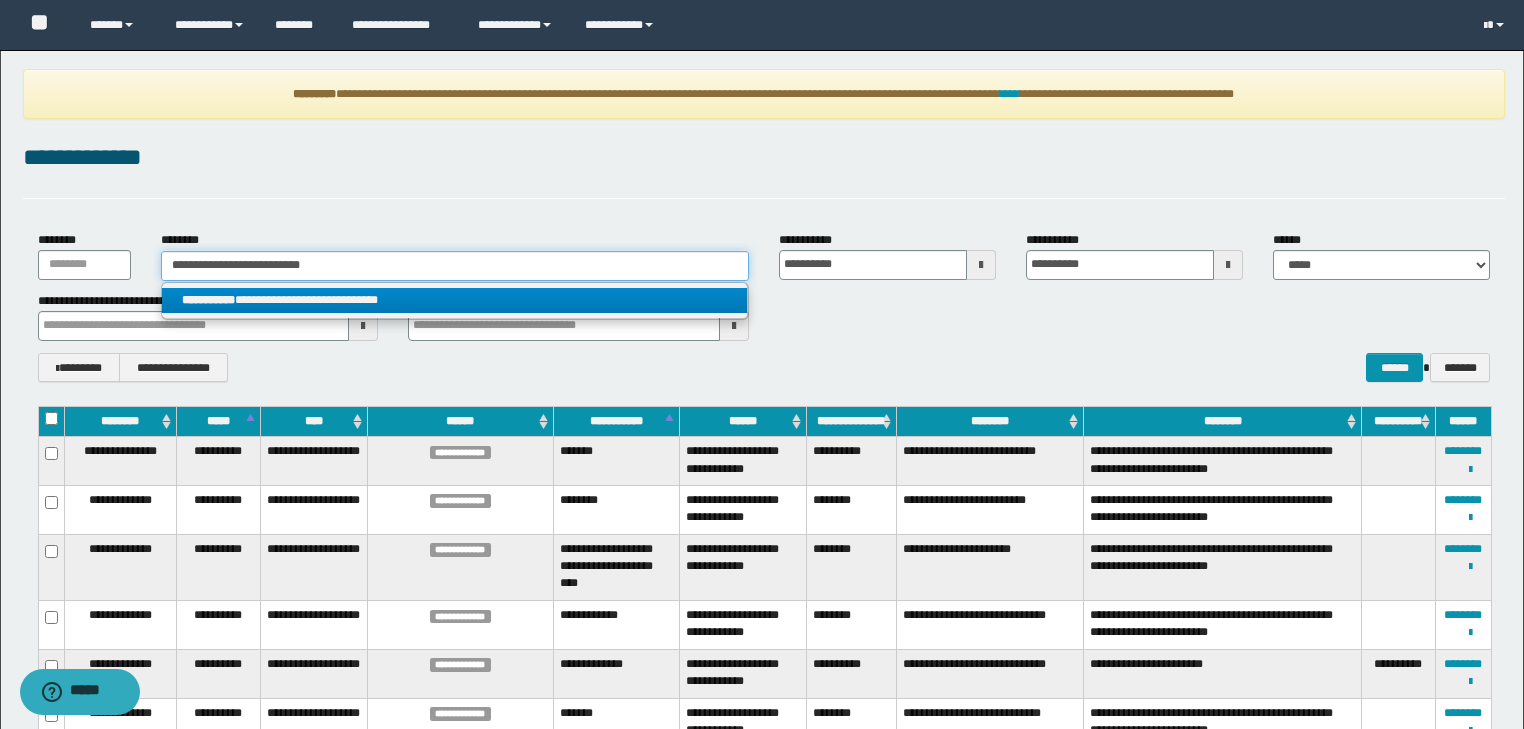type on "**********" 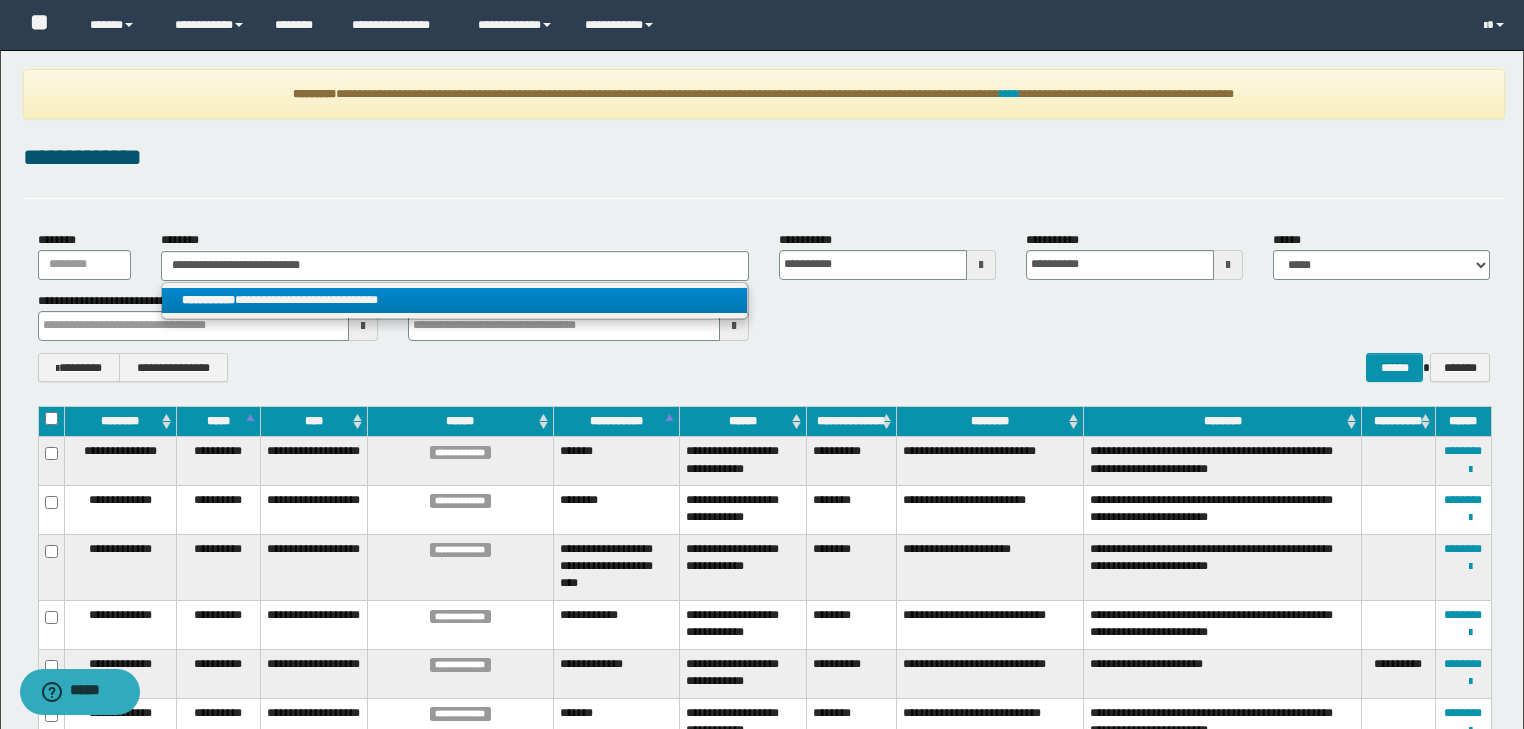click on "**********" at bounding box center (454, 300) 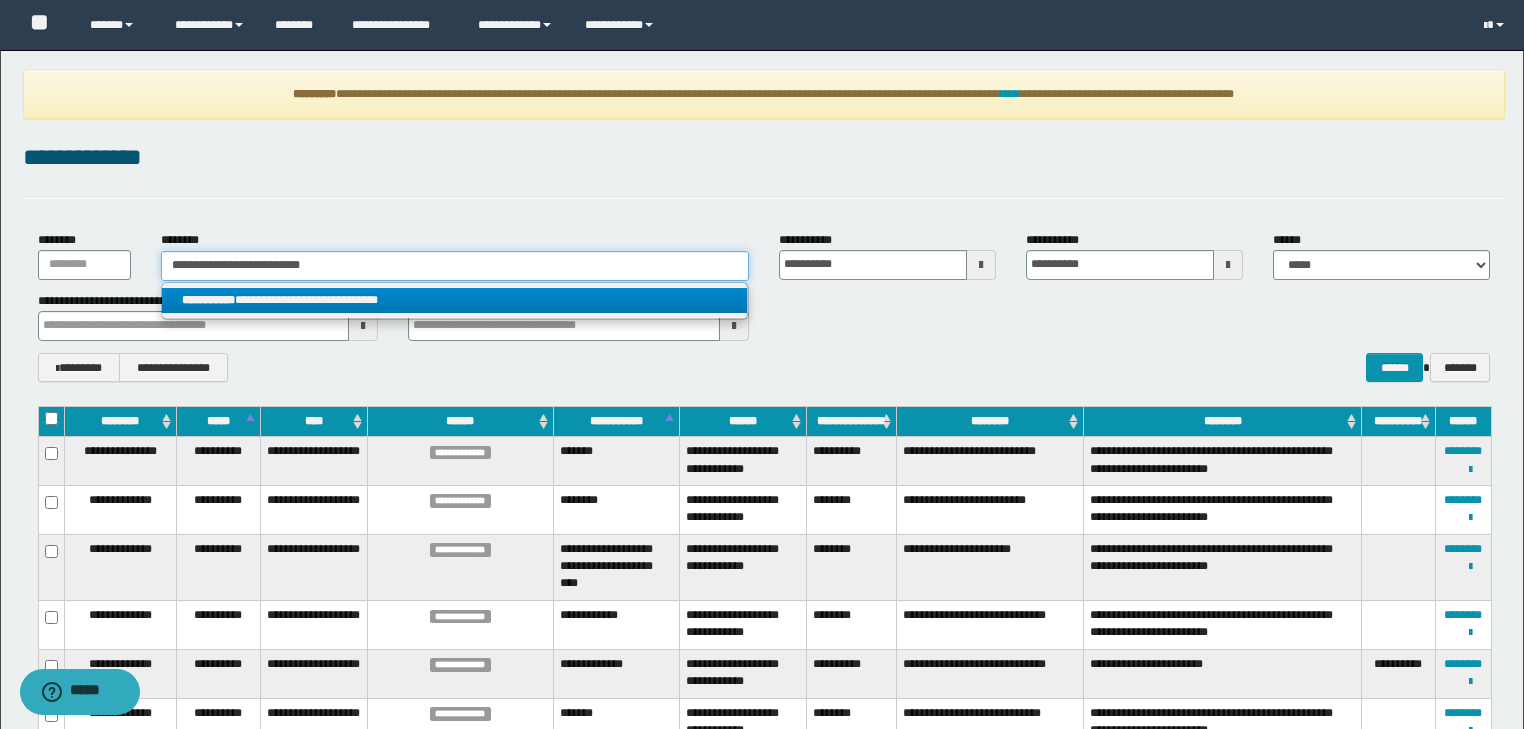 type 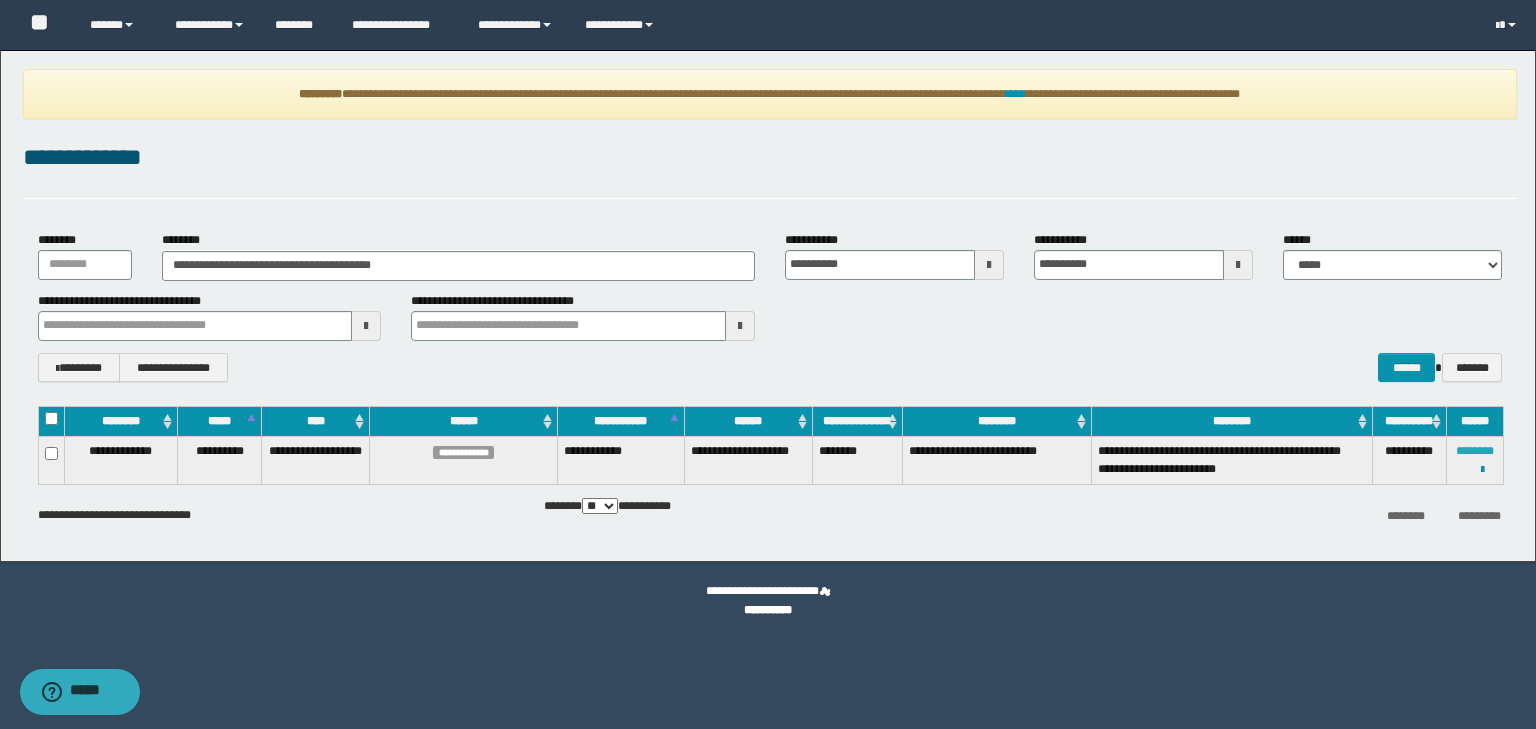 click on "********" at bounding box center (1475, 451) 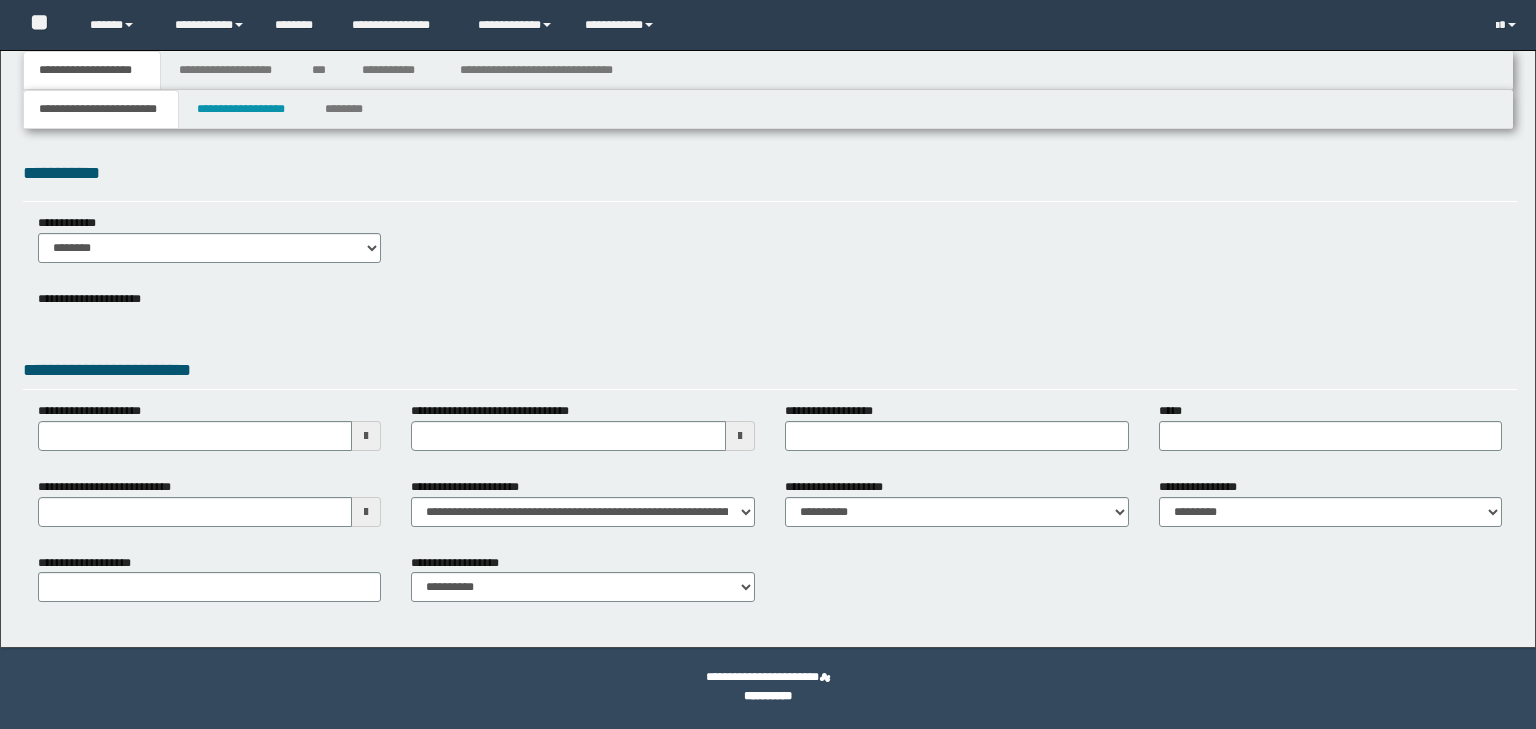 scroll, scrollTop: 0, scrollLeft: 0, axis: both 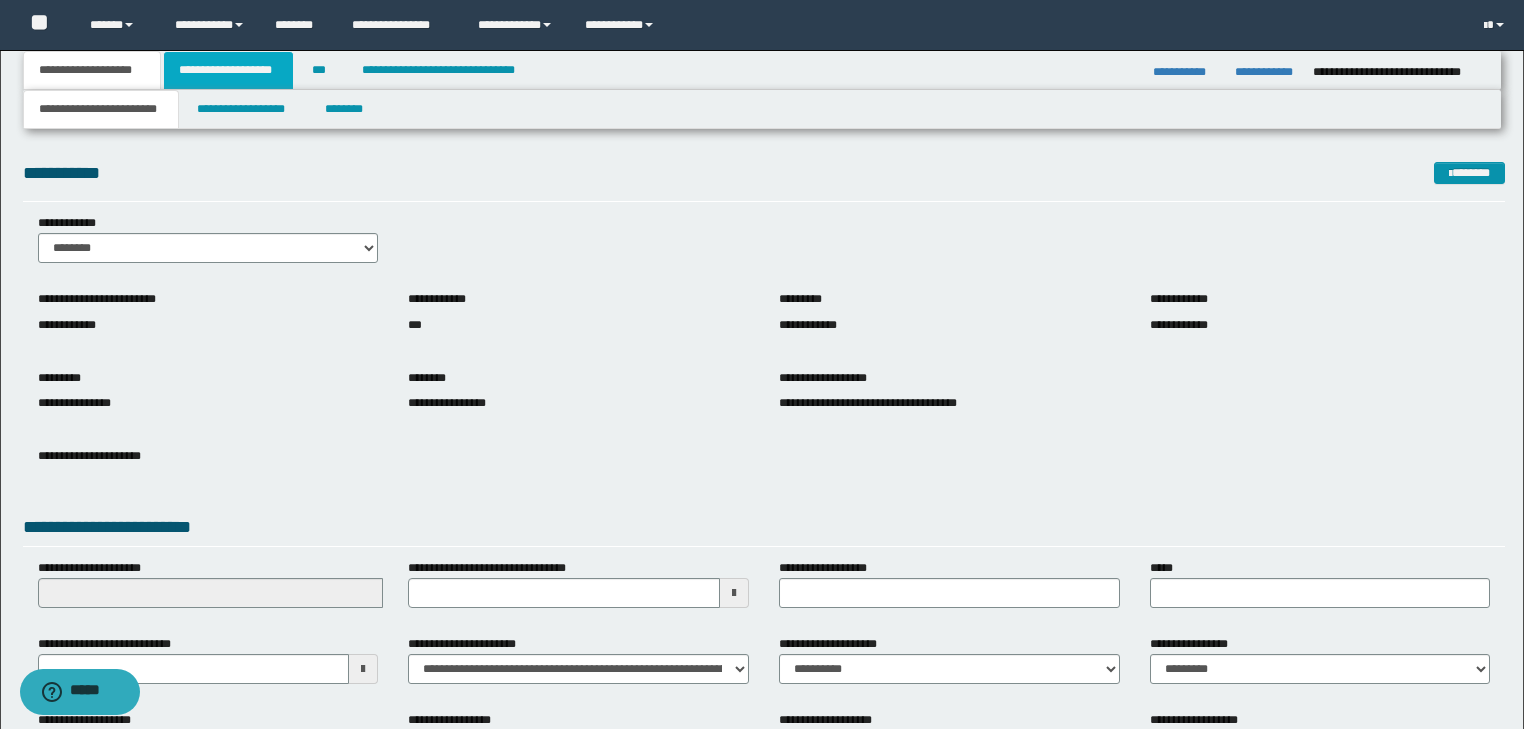 click on "**********" at bounding box center (228, 70) 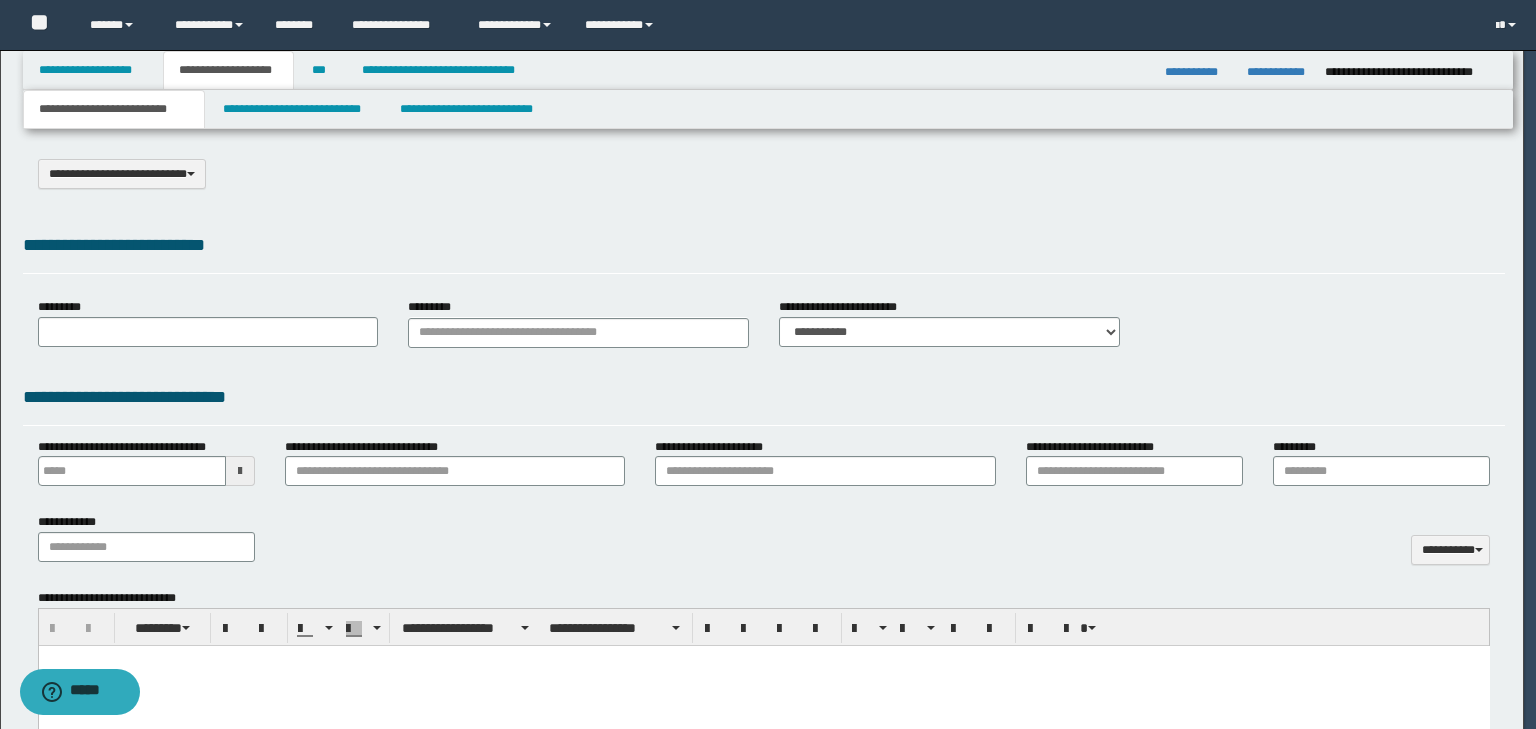 scroll, scrollTop: 0, scrollLeft: 0, axis: both 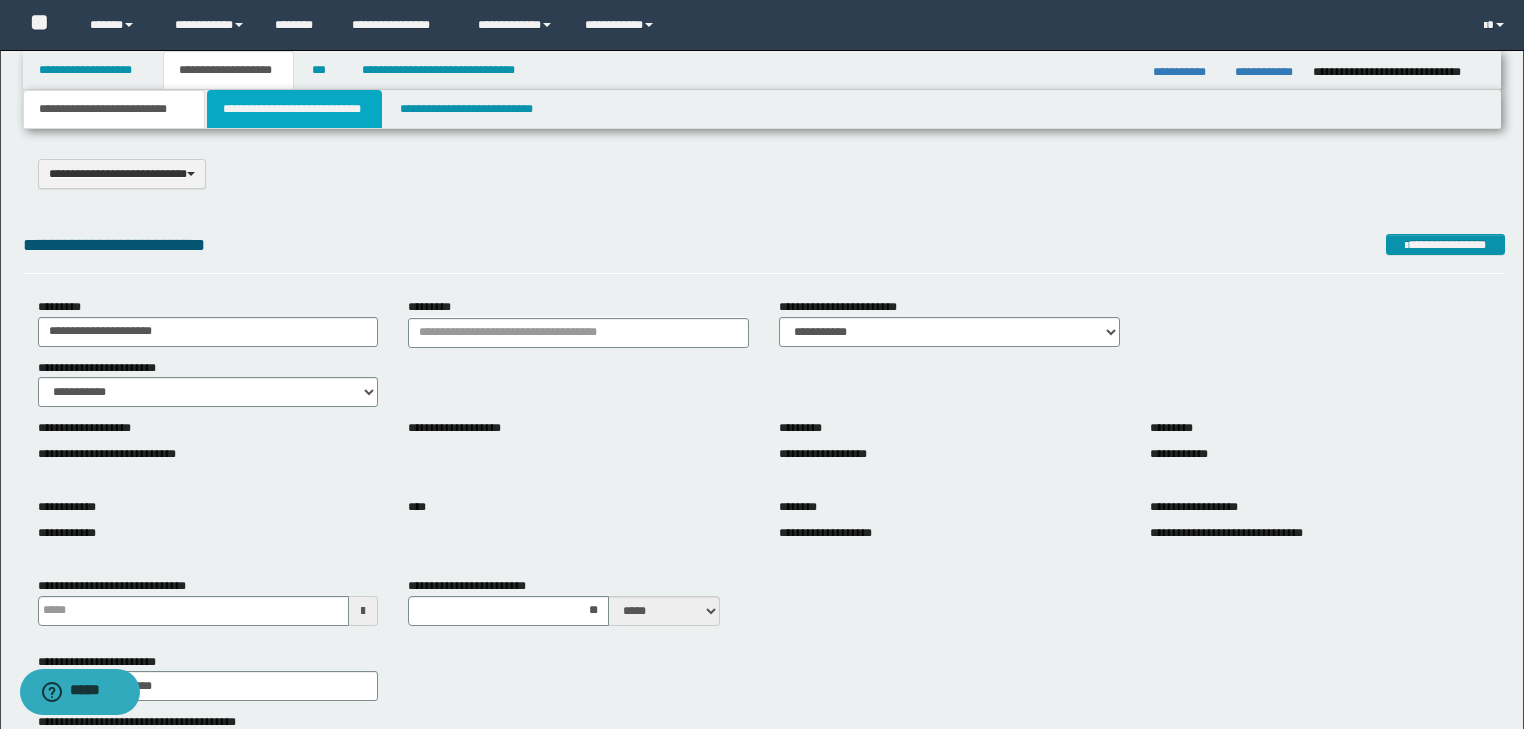 click on "**********" at bounding box center [294, 109] 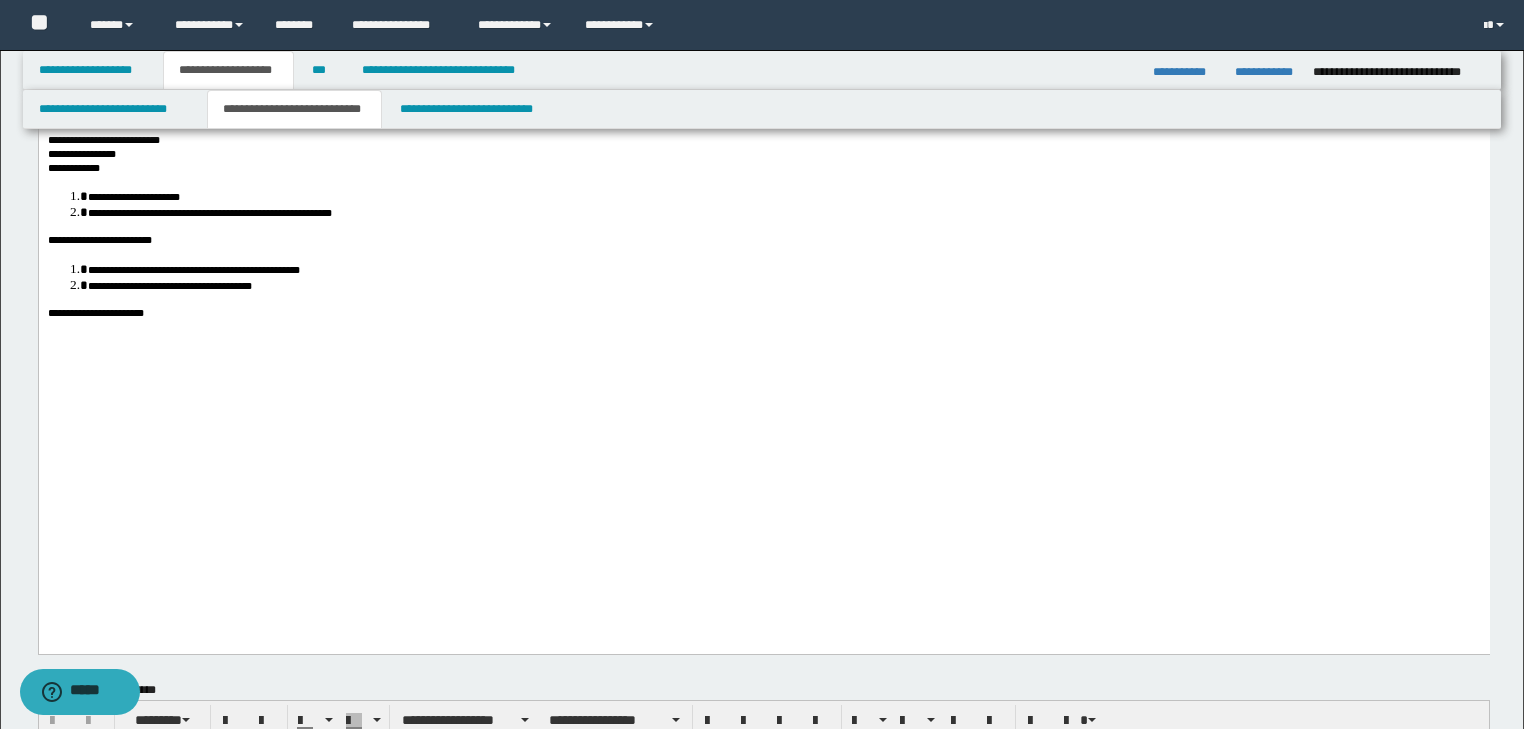 scroll, scrollTop: 1360, scrollLeft: 0, axis: vertical 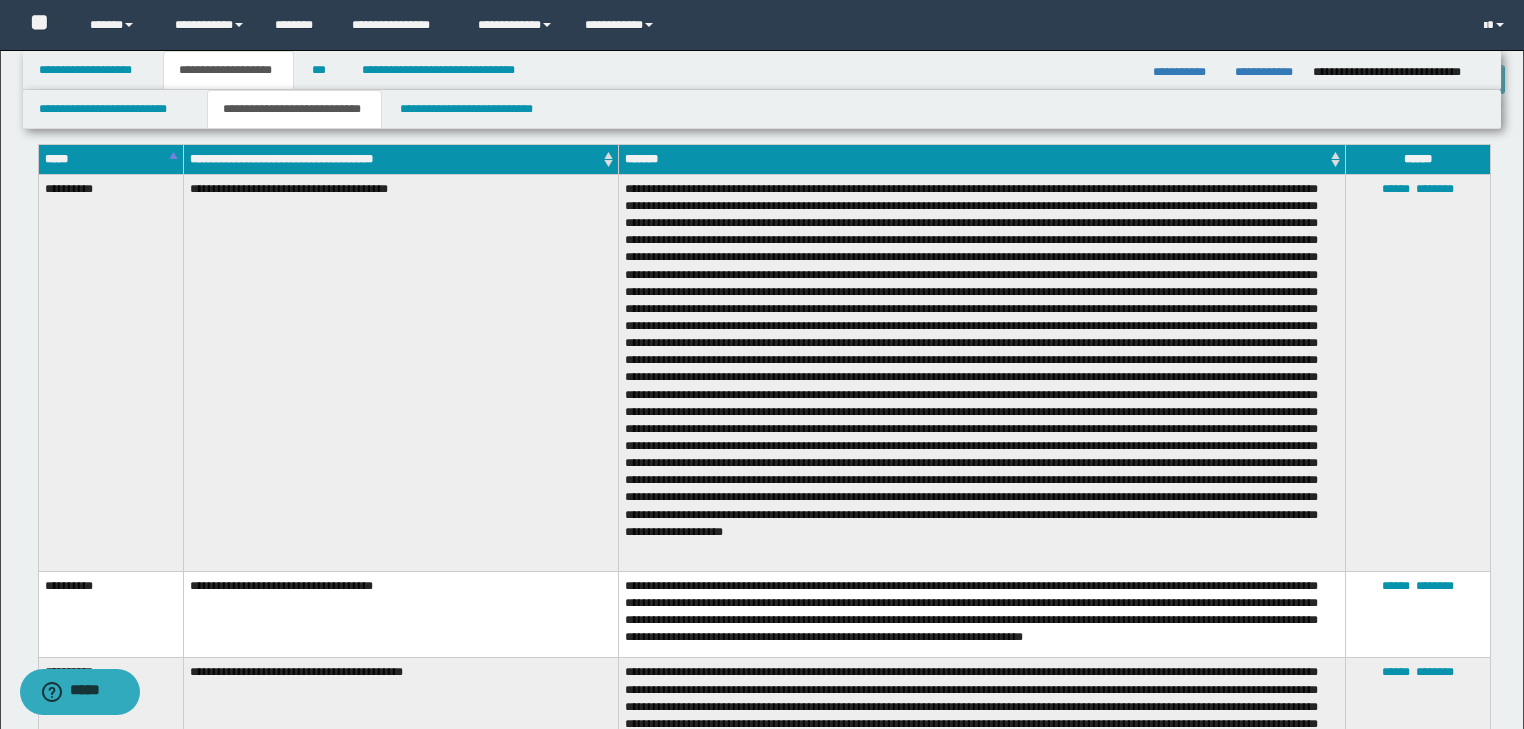 drag, startPoint x: 46, startPoint y: -1848, endPoint x: 594, endPoint y: -1309, distance: 768.6514 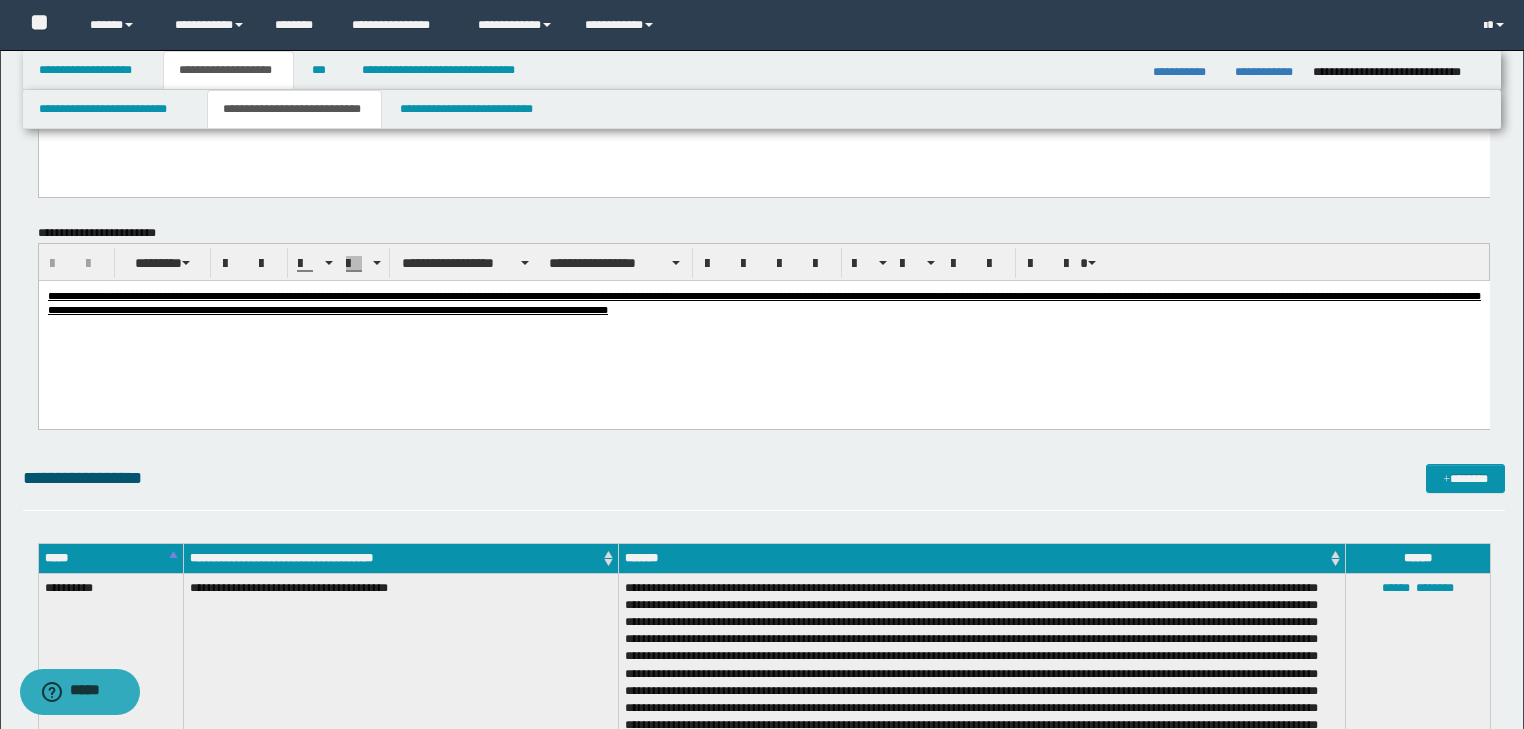 scroll, scrollTop: 1520, scrollLeft: 0, axis: vertical 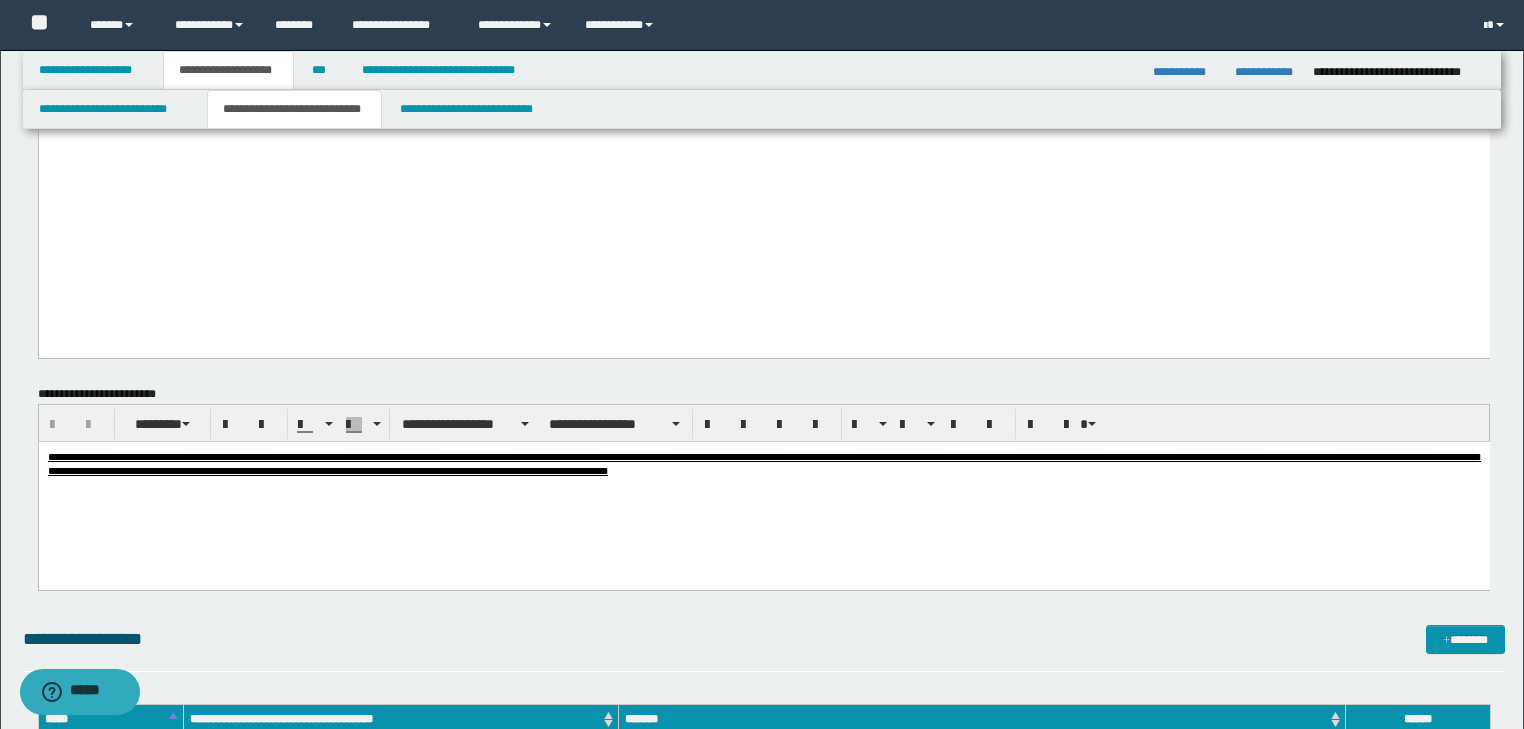 paste 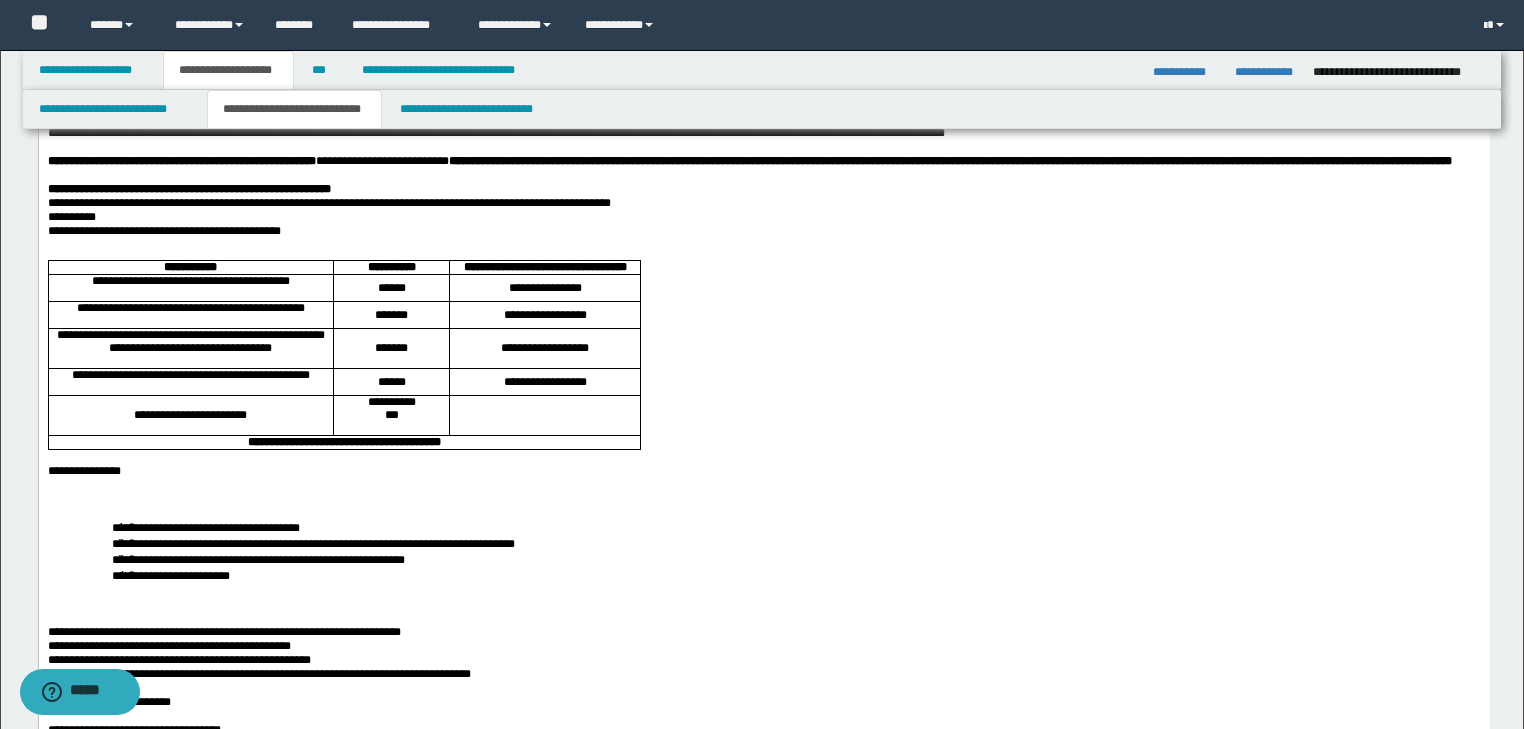 scroll, scrollTop: 0, scrollLeft: 0, axis: both 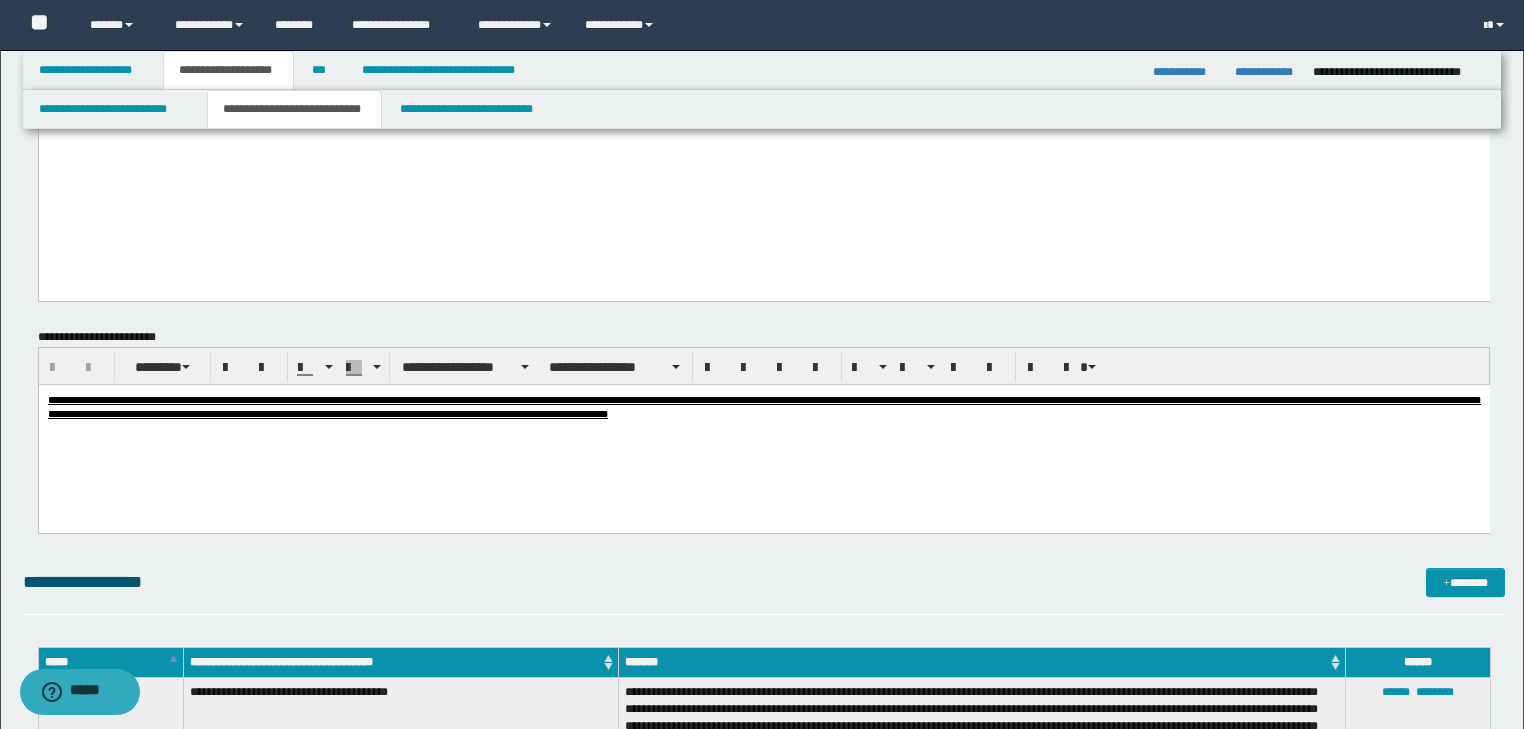 drag, startPoint x: 49, startPoint y: -1545, endPoint x: 512, endPoint y: 291, distance: 1893.4796 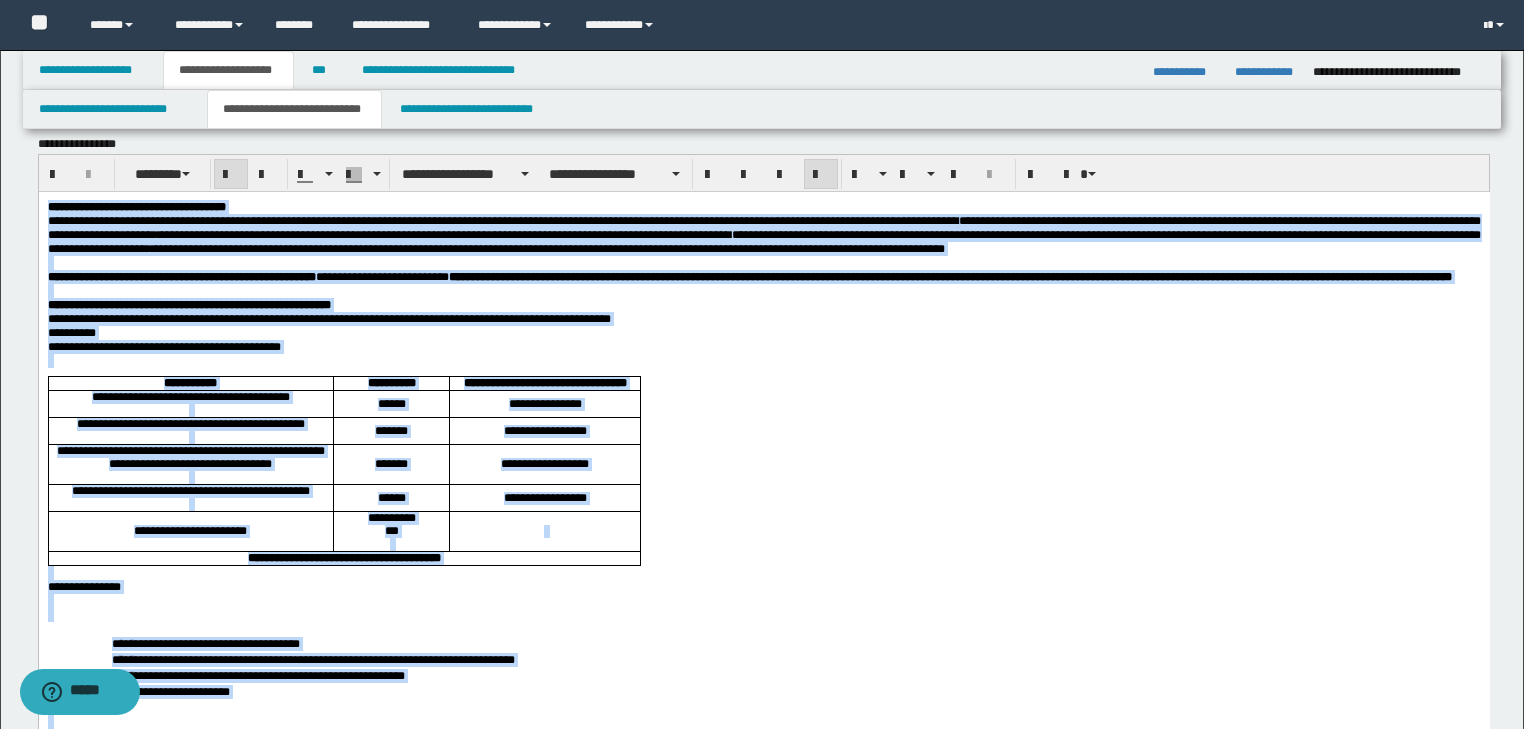 scroll, scrollTop: 0, scrollLeft: 0, axis: both 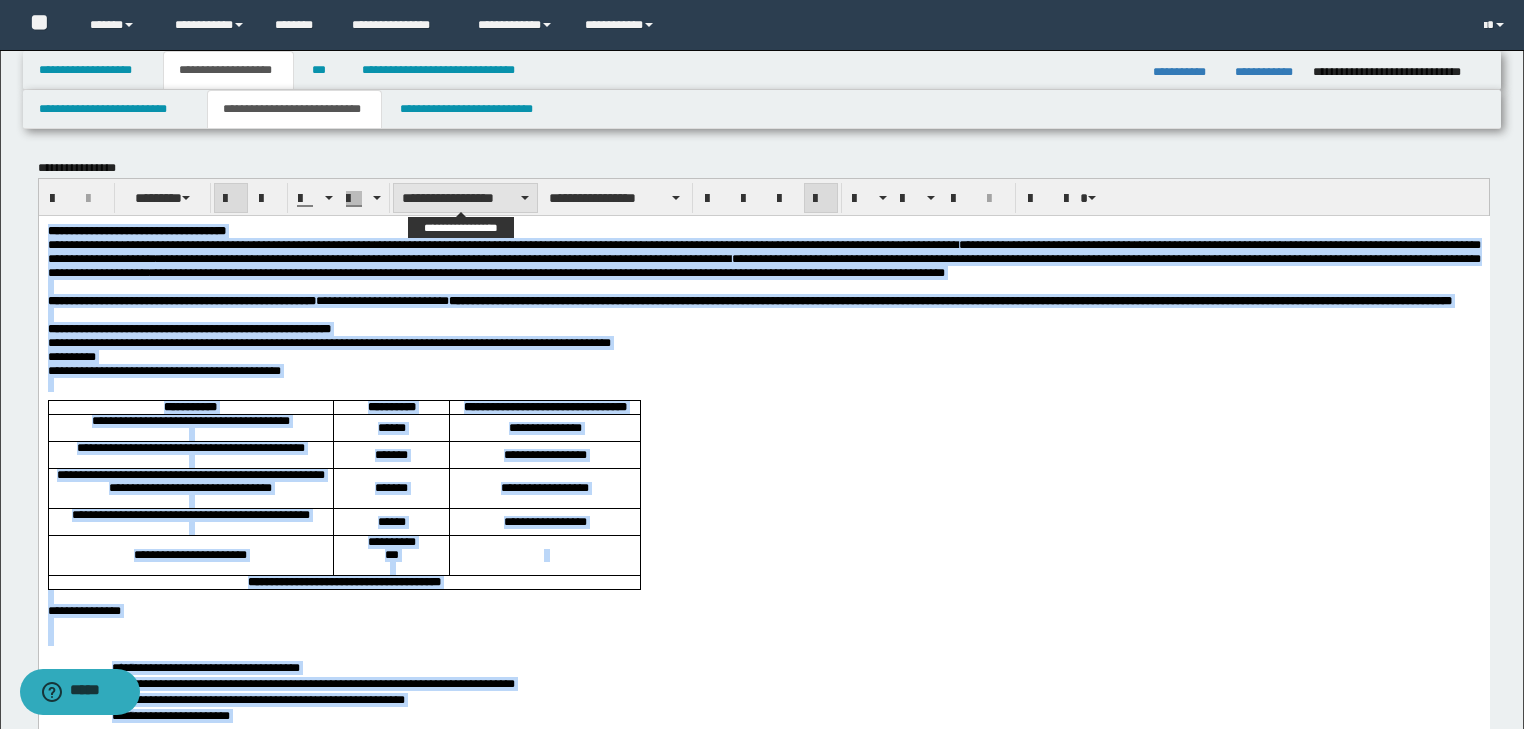 click on "**********" at bounding box center (465, 198) 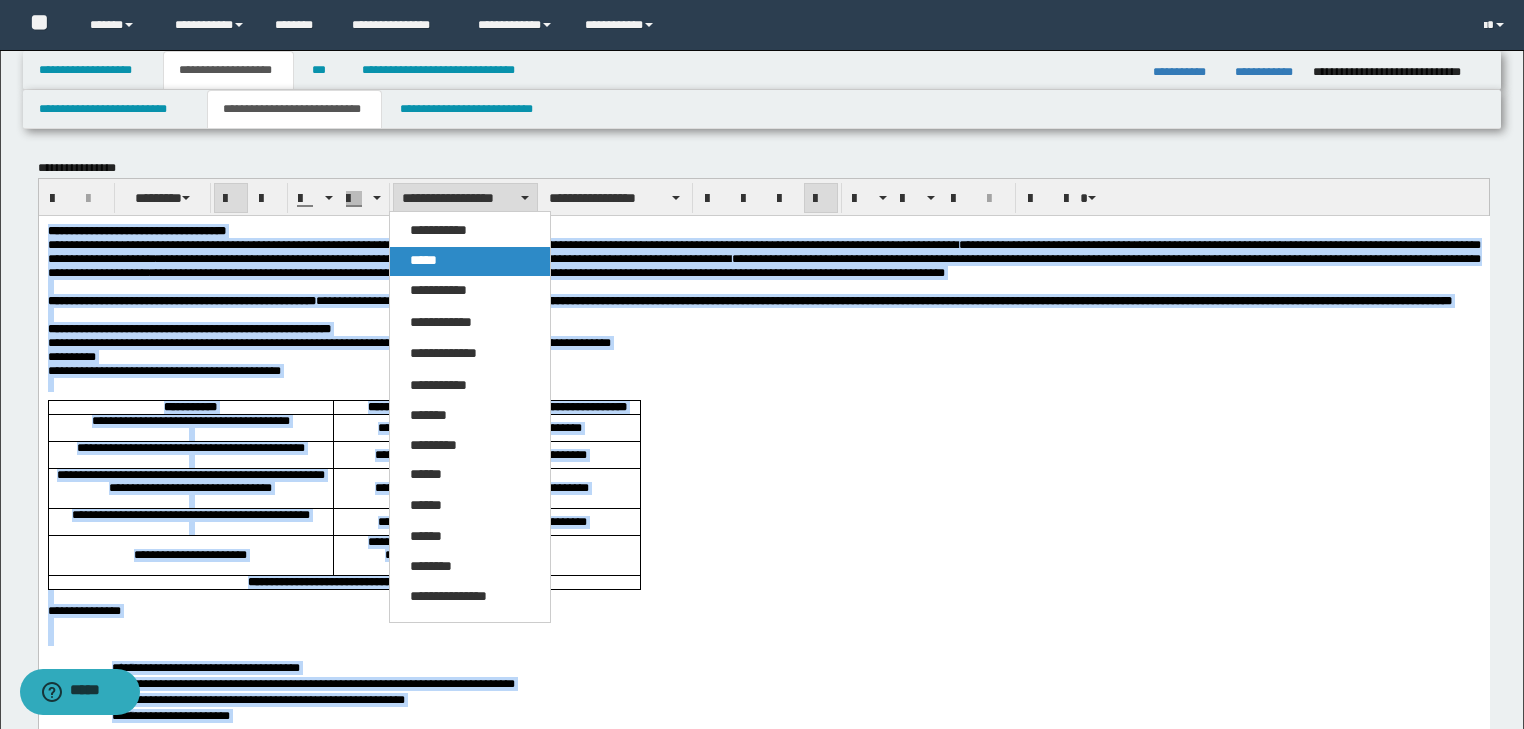 click on "*****" at bounding box center (470, 261) 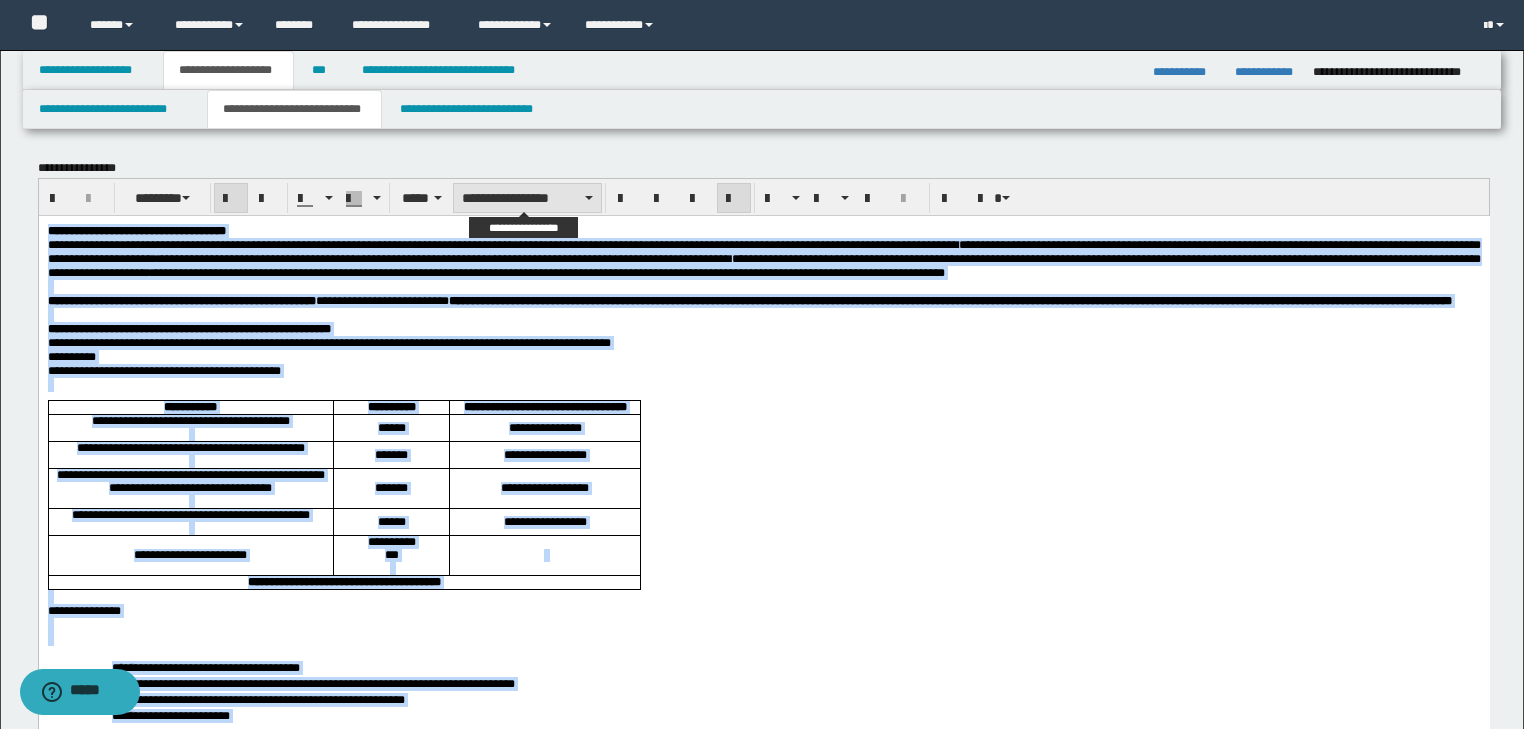 click on "**********" at bounding box center (527, 198) 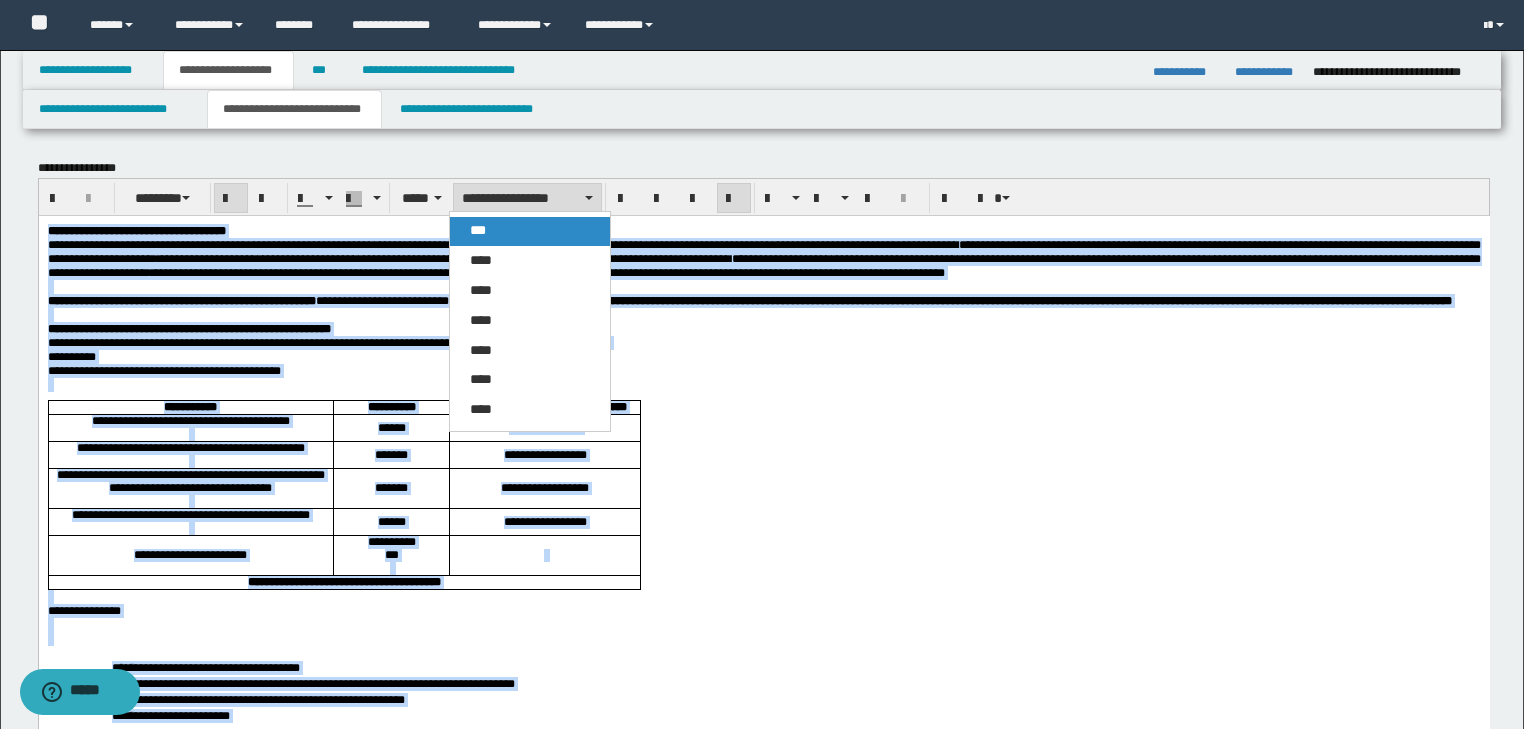 click on "***" at bounding box center [530, 231] 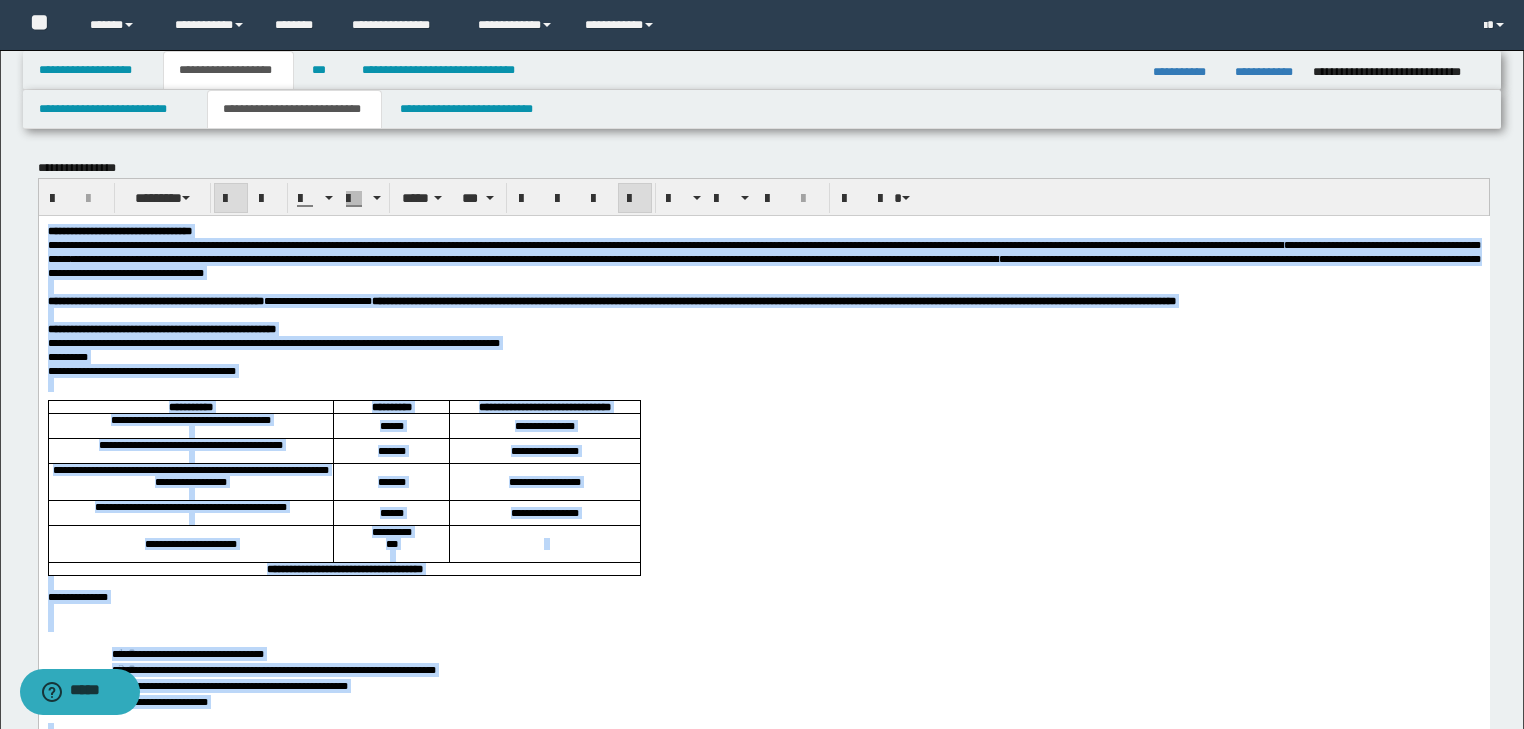 click at bounding box center (635, 198) 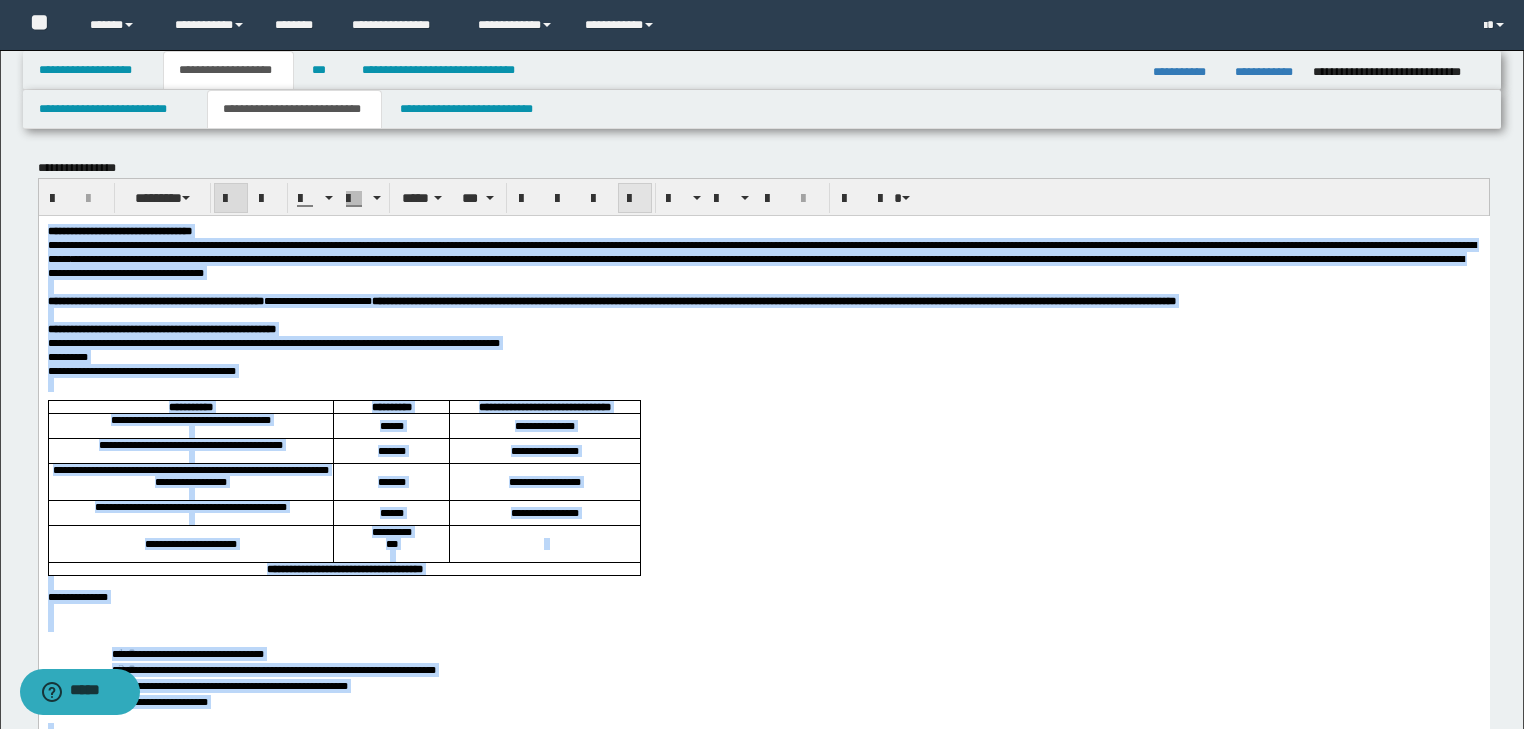 click at bounding box center [635, 198] 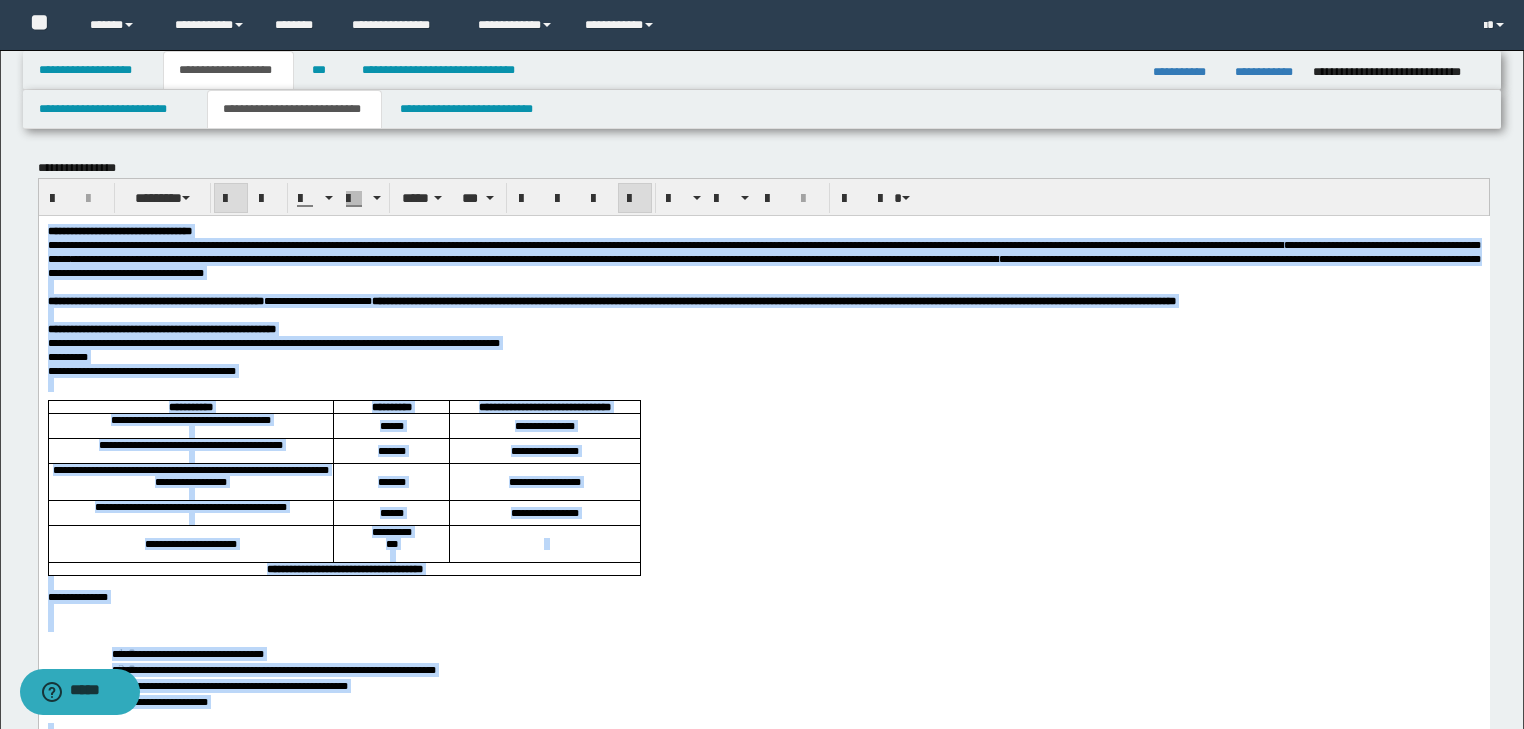 click at bounding box center (763, 384) 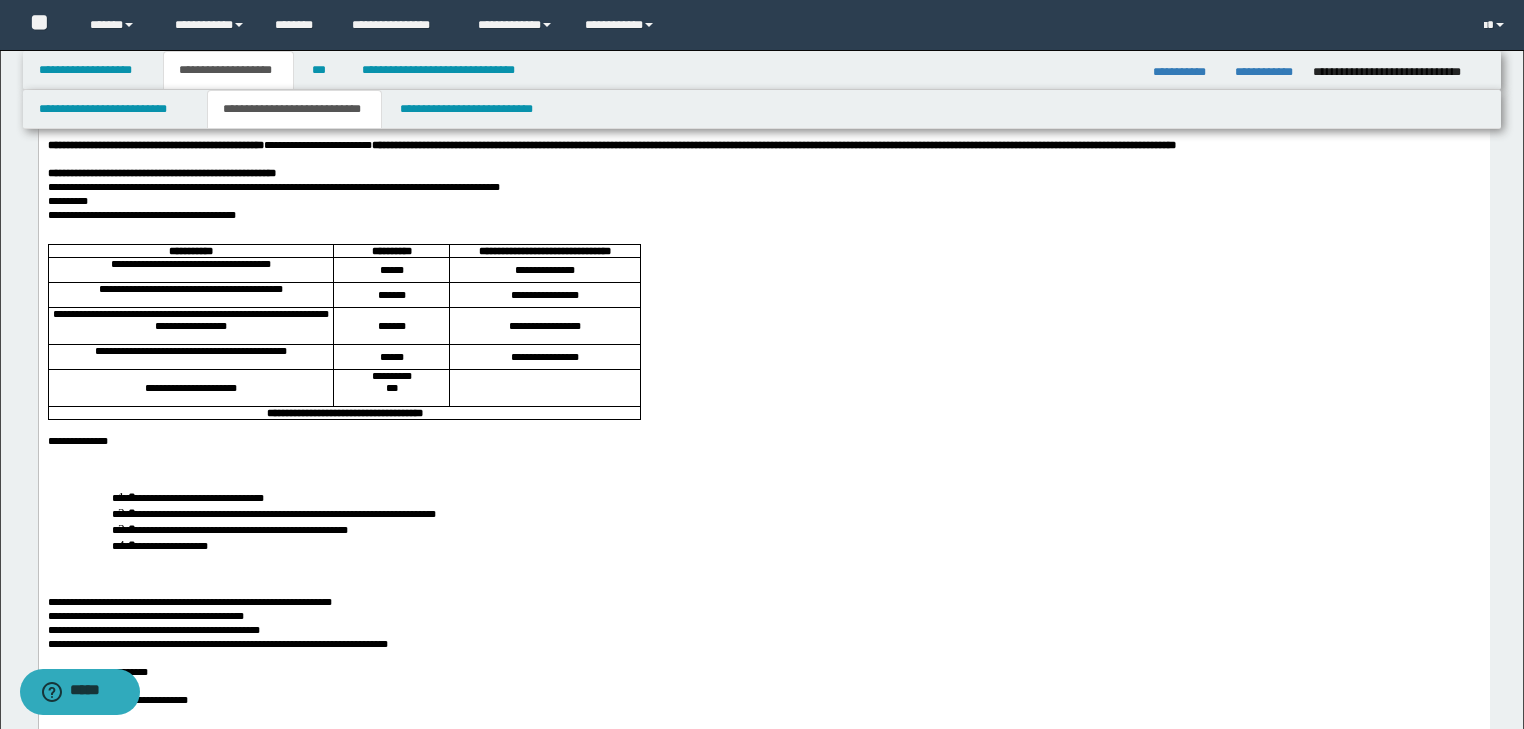 scroll, scrollTop: 160, scrollLeft: 0, axis: vertical 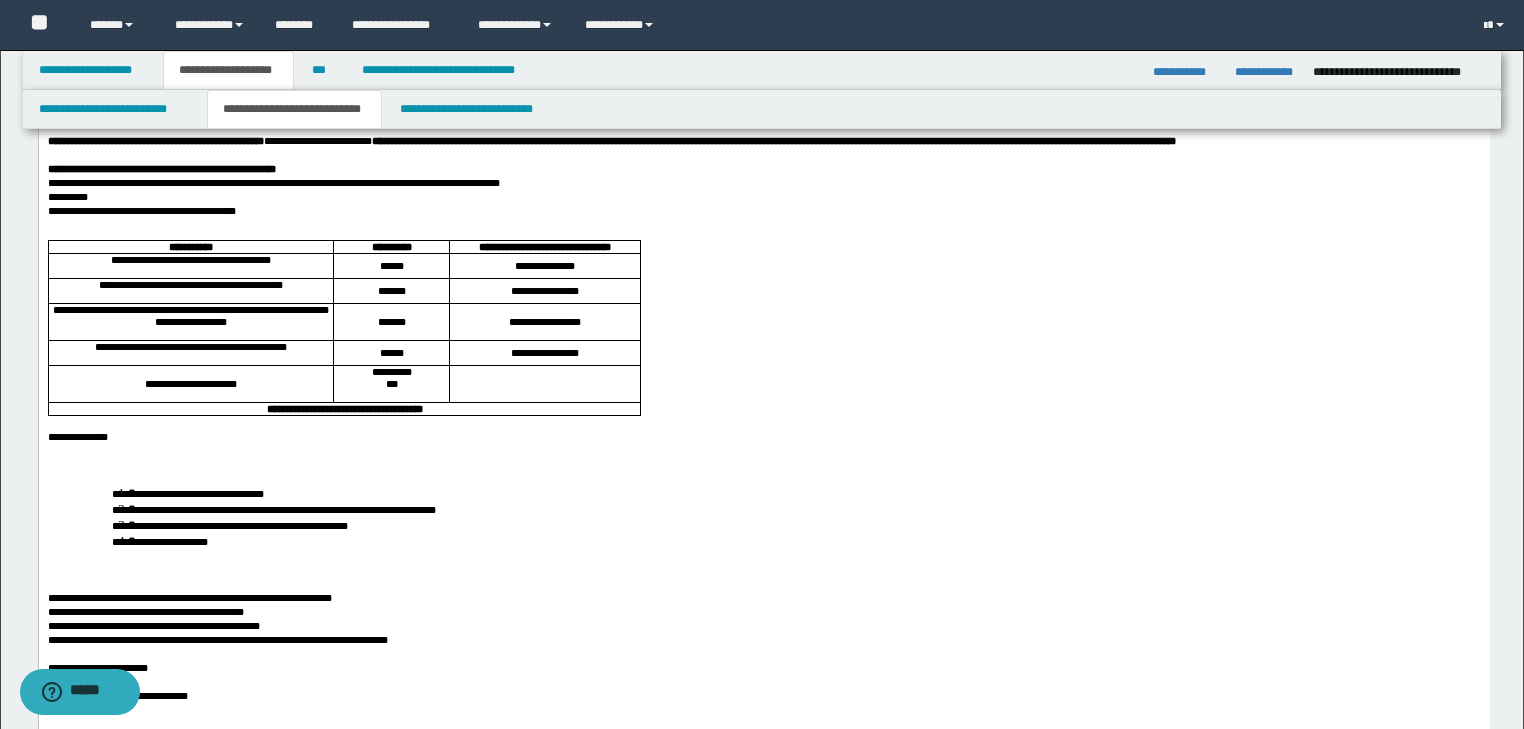 click on "**********" at bounding box center (763, 436) 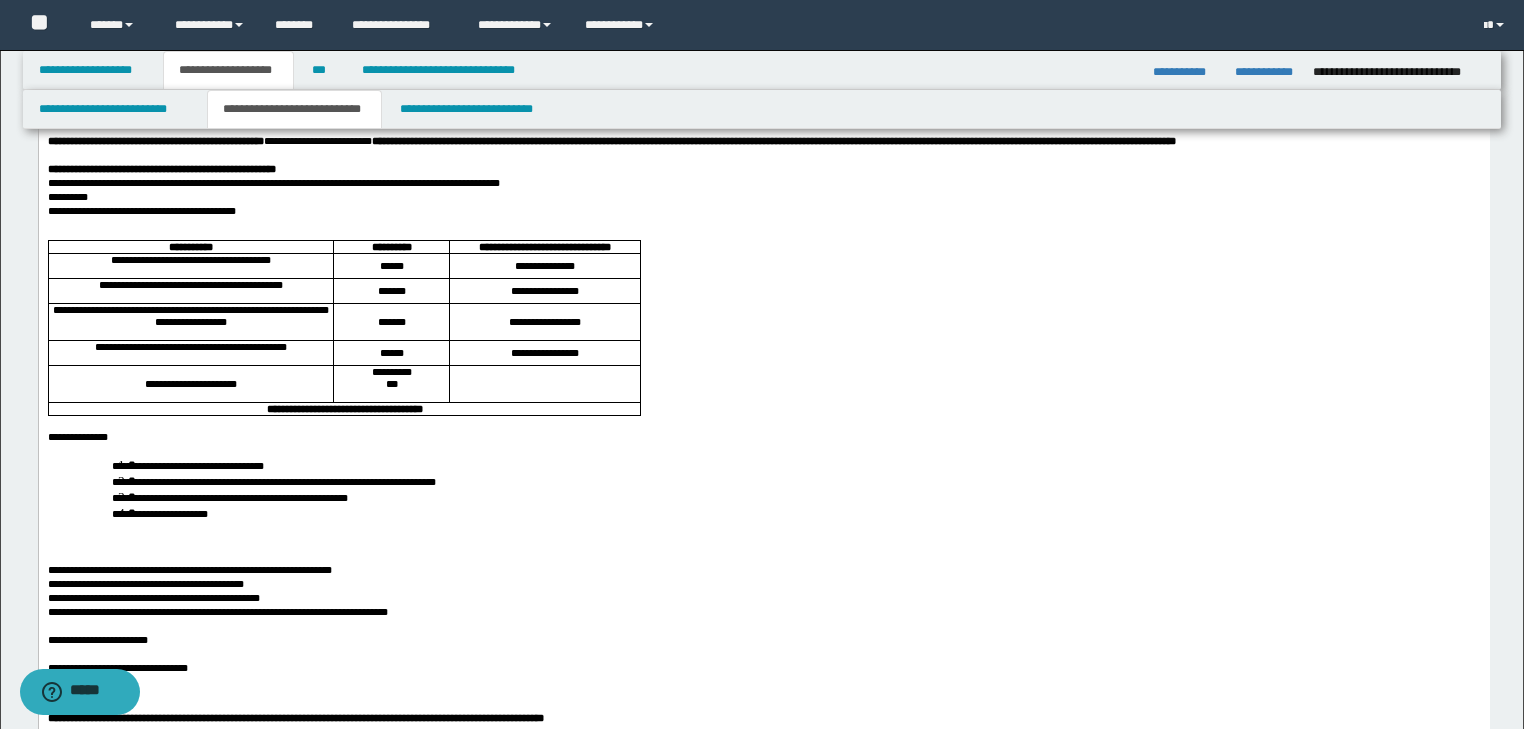 click on "**********" at bounding box center [763, 488] 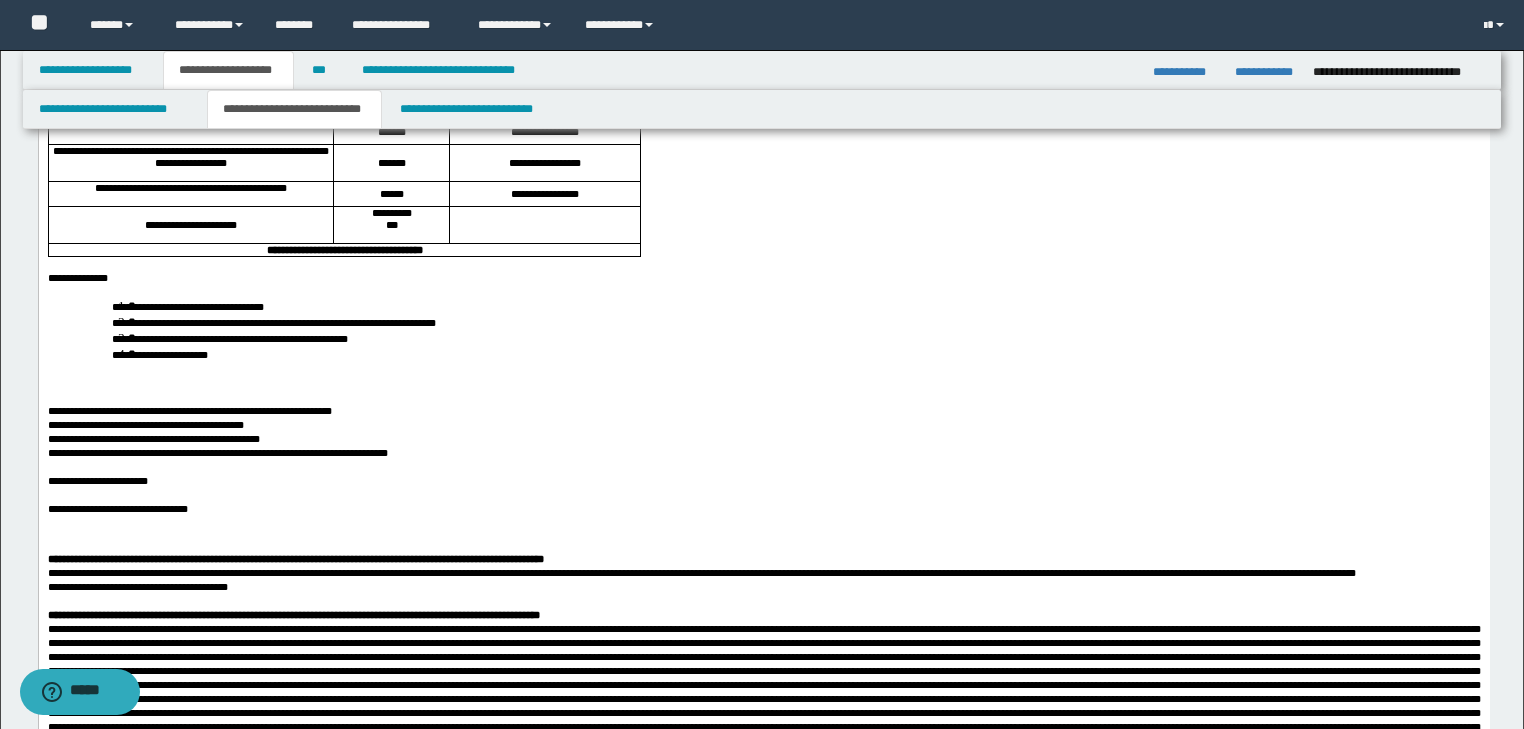 scroll, scrollTop: 320, scrollLeft: 0, axis: vertical 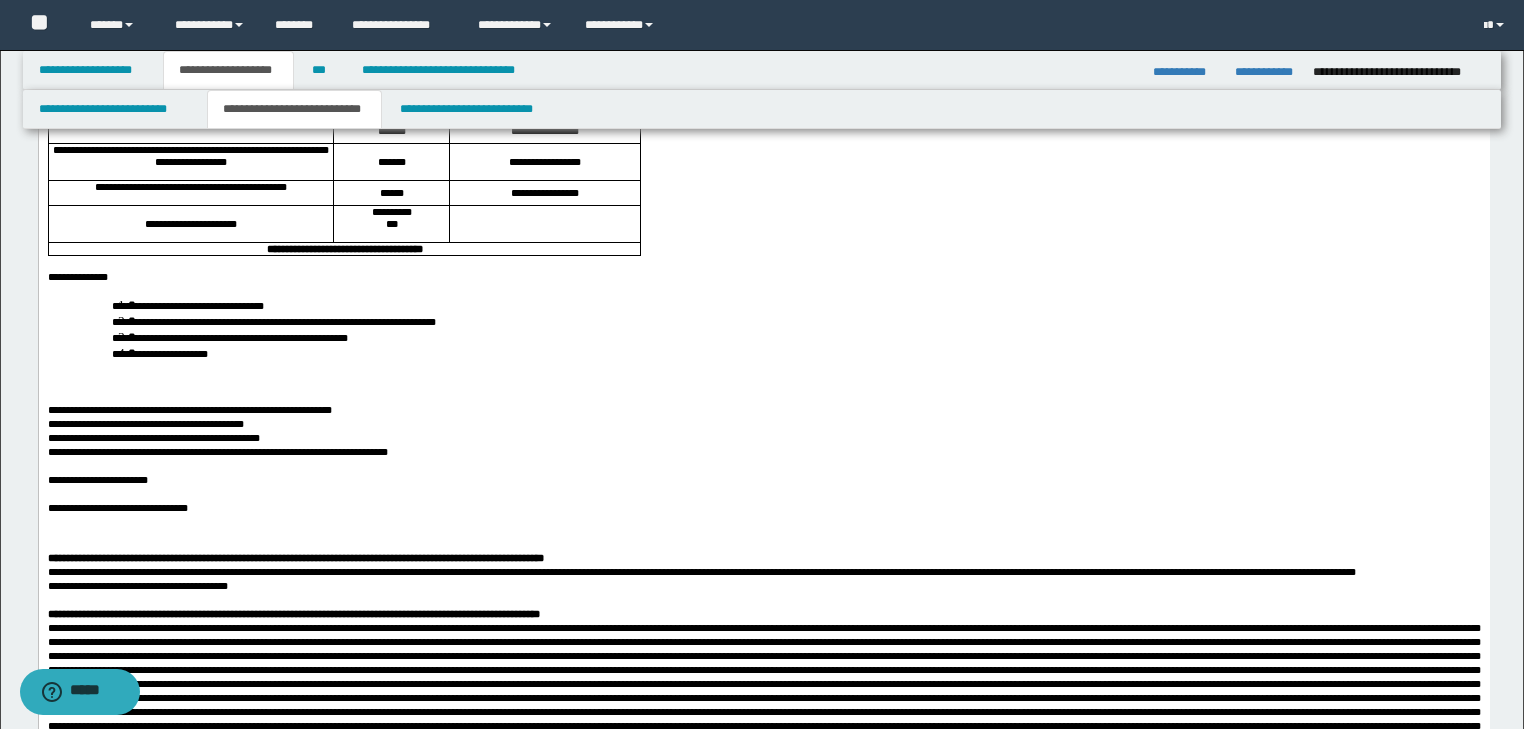 click on "**********" at bounding box center [807, 353] 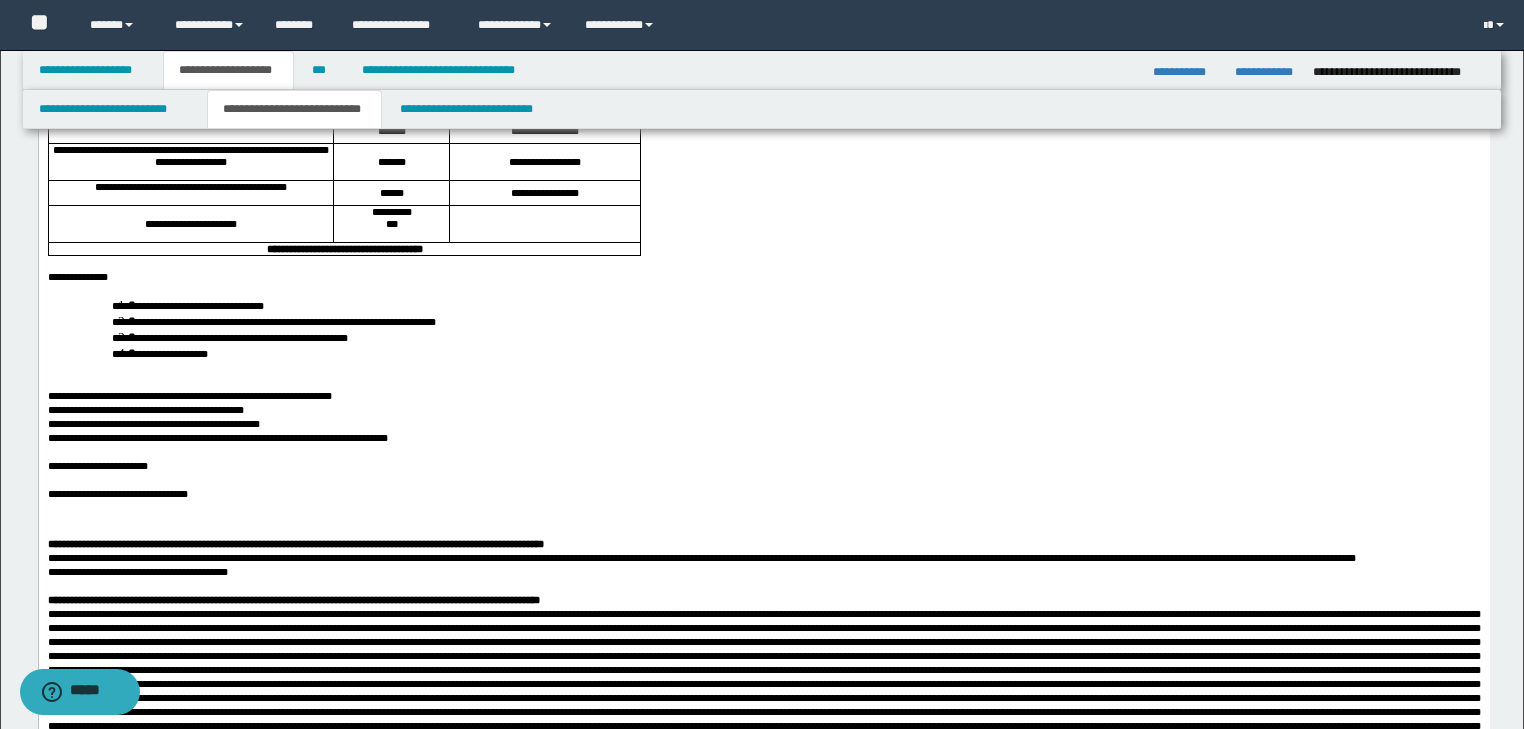 click on "**********" at bounding box center (217, 438) 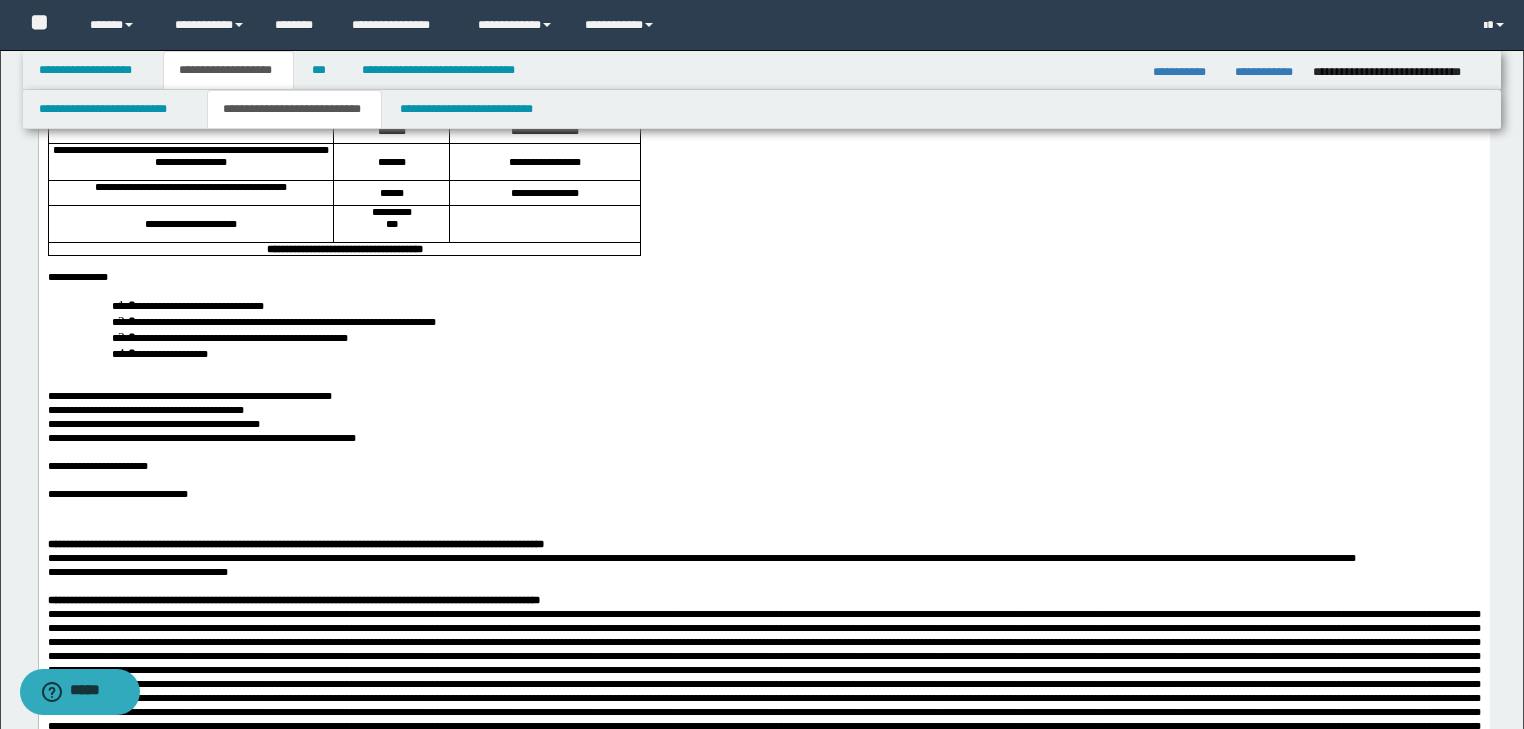 click on "**********" at bounding box center (763, 494) 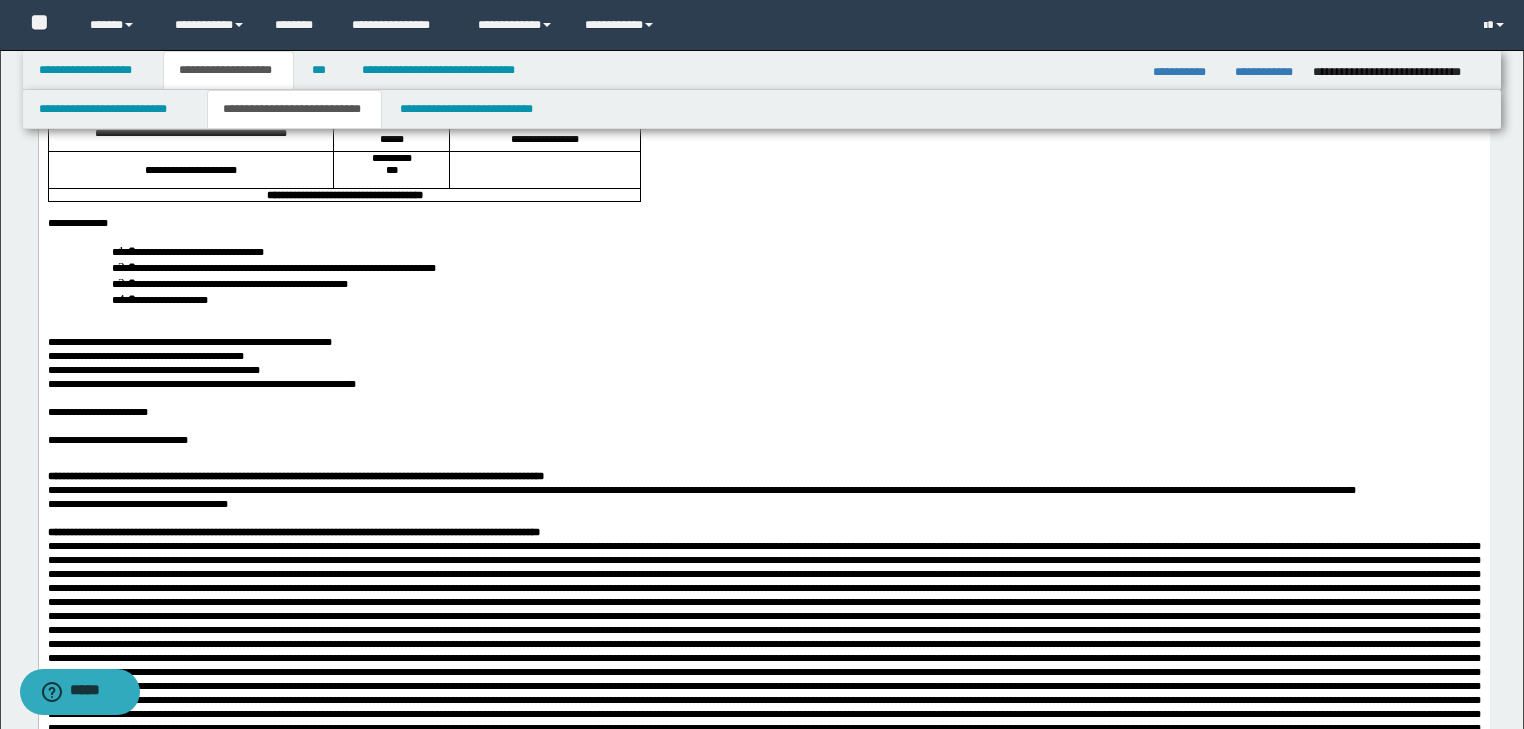 scroll, scrollTop: 480, scrollLeft: 0, axis: vertical 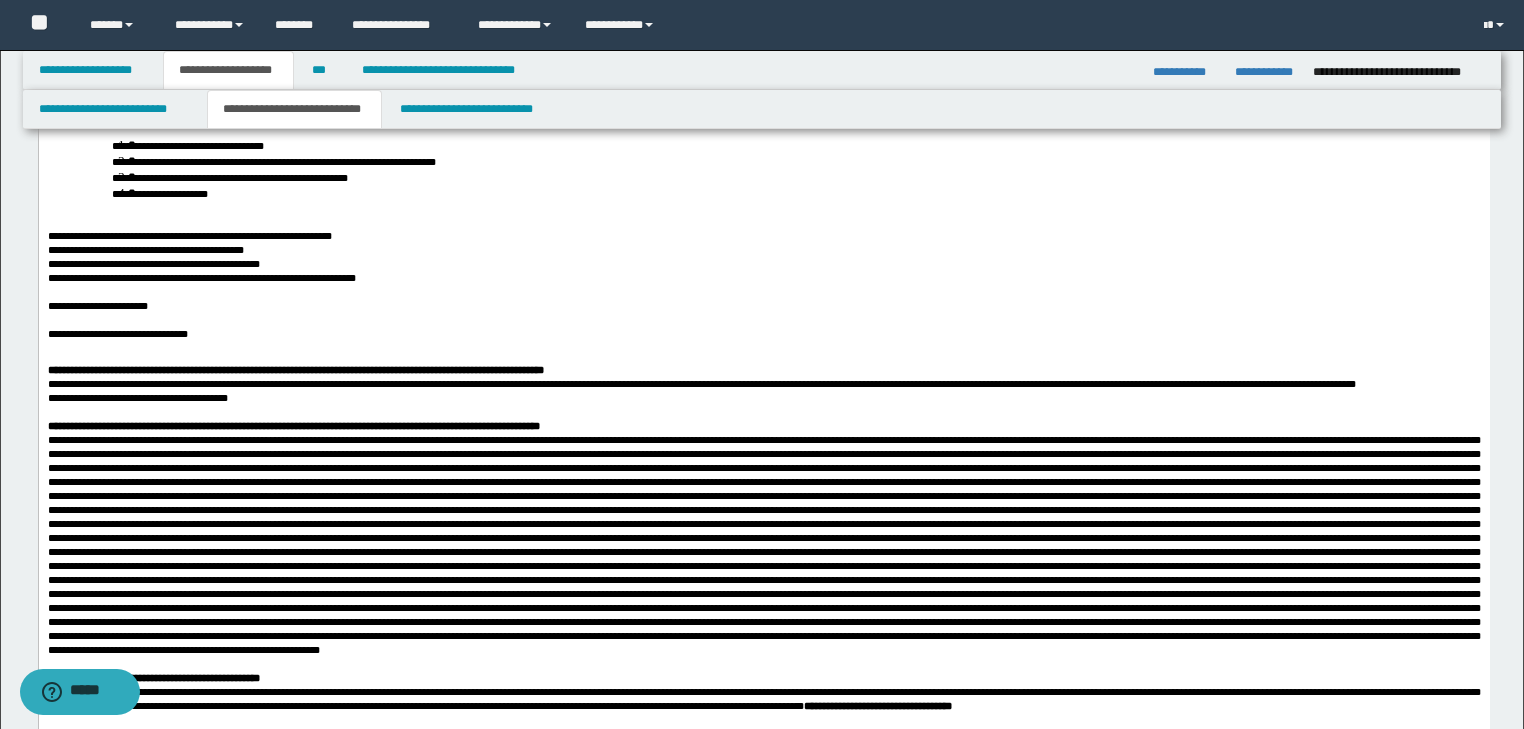 click on "**********" at bounding box center [763, 384] 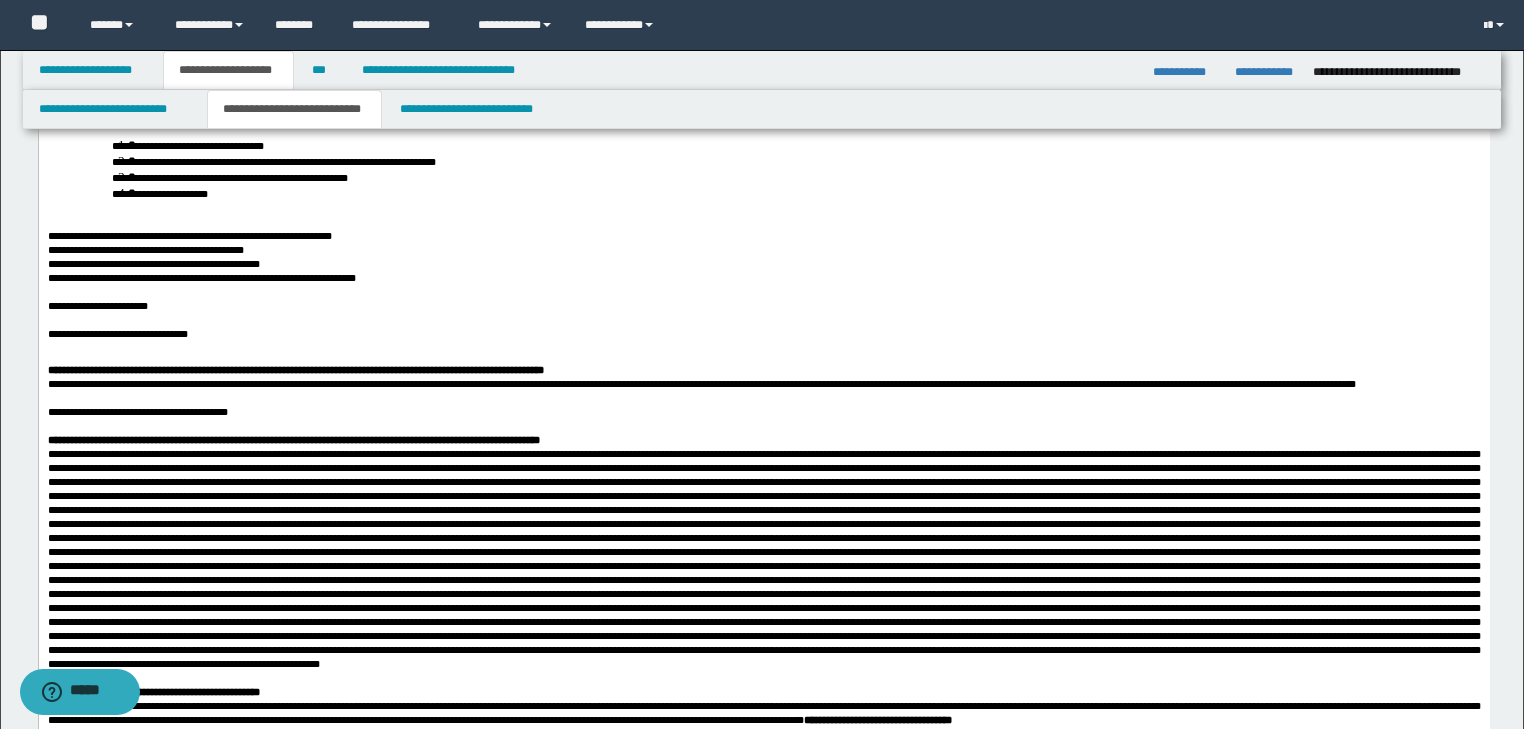 click on "**********" at bounding box center [763, 384] 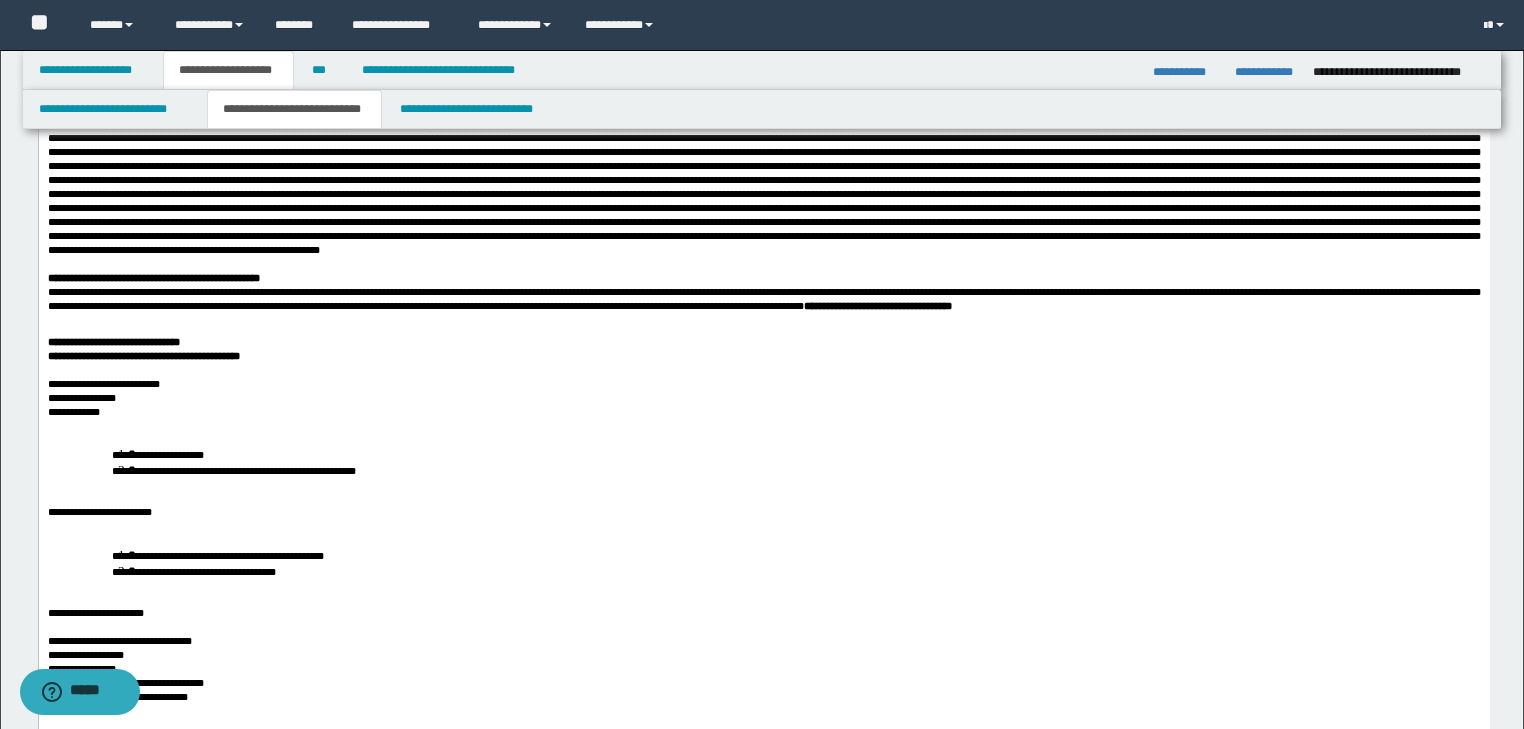 scroll, scrollTop: 1200, scrollLeft: 0, axis: vertical 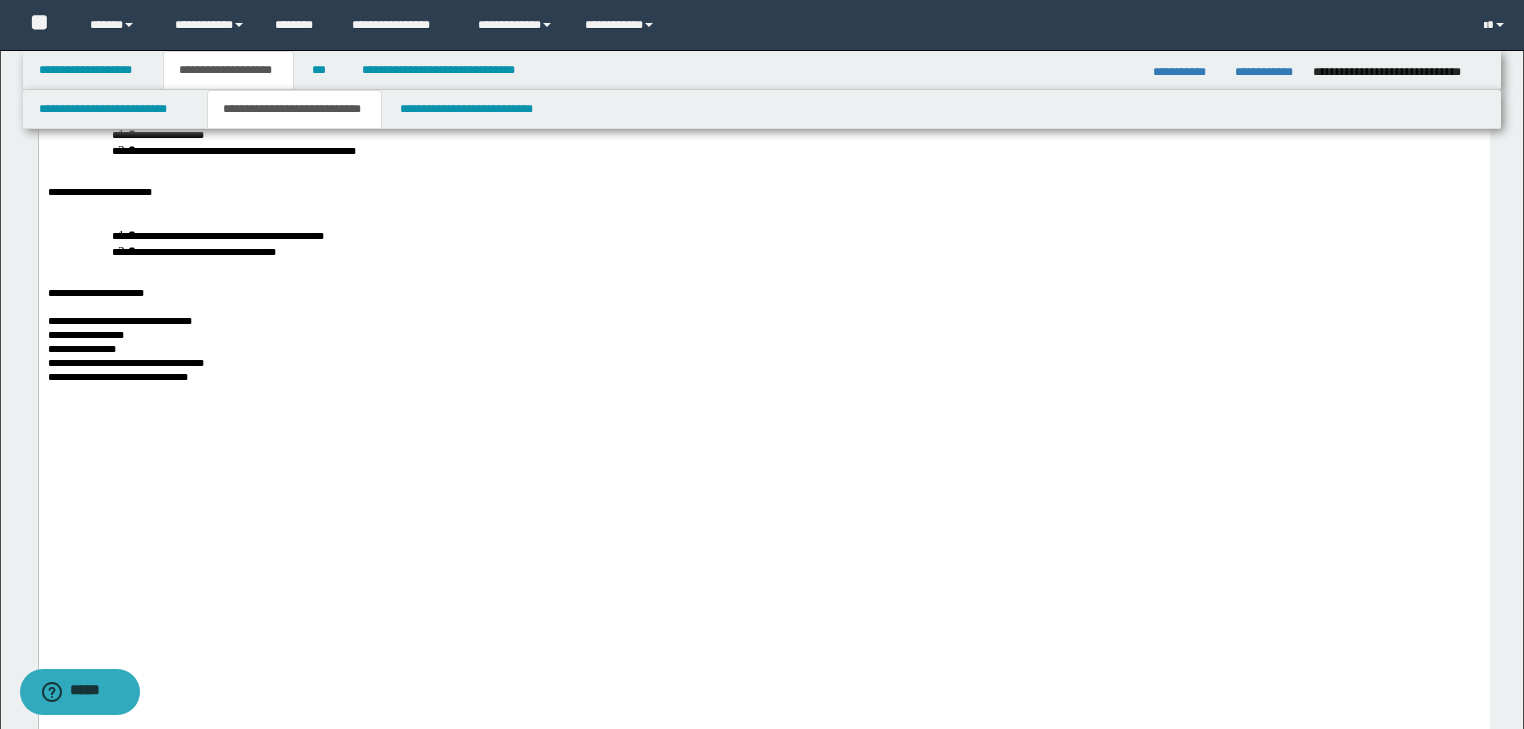 click on "**********" at bounding box center (763, 92) 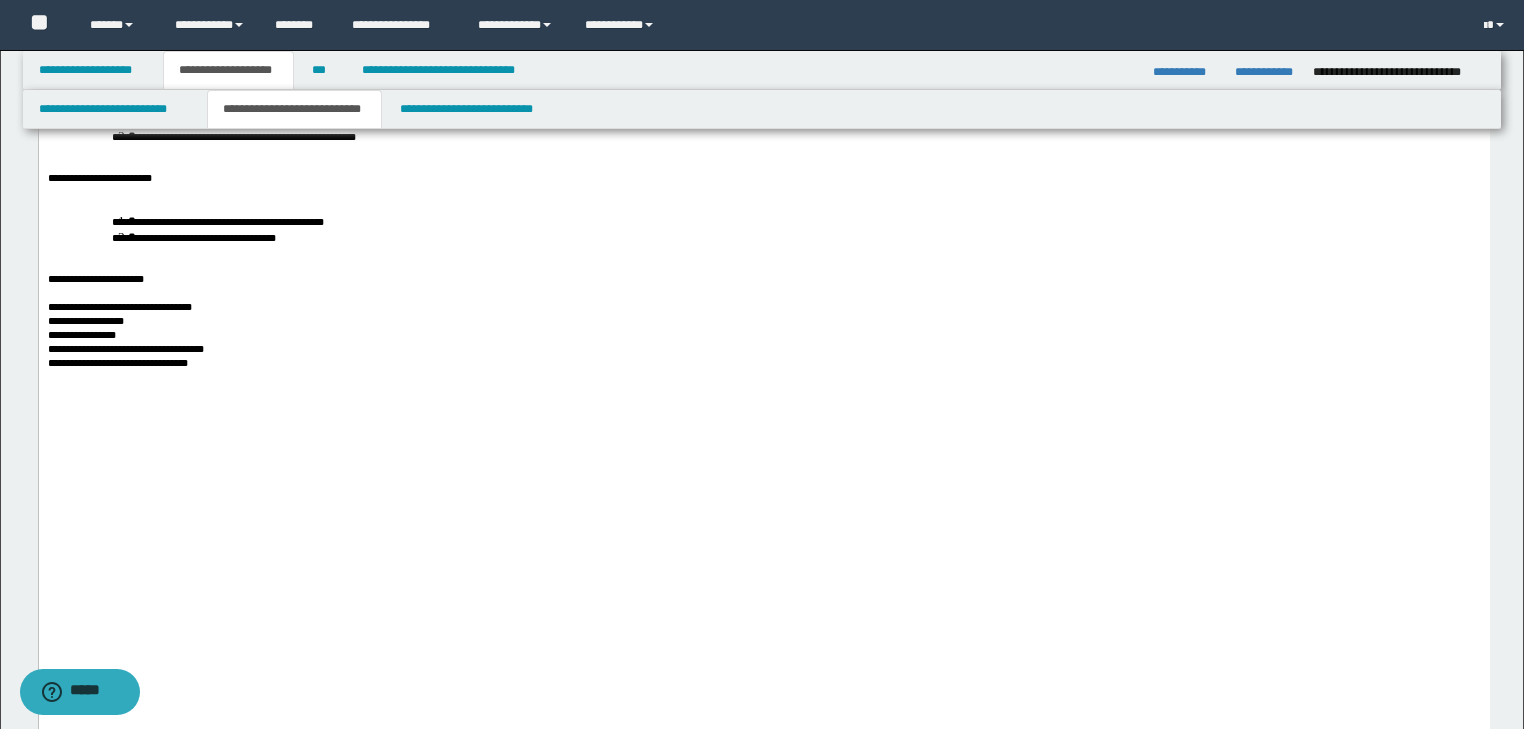 click on "**********" at bounding box center [763, 128] 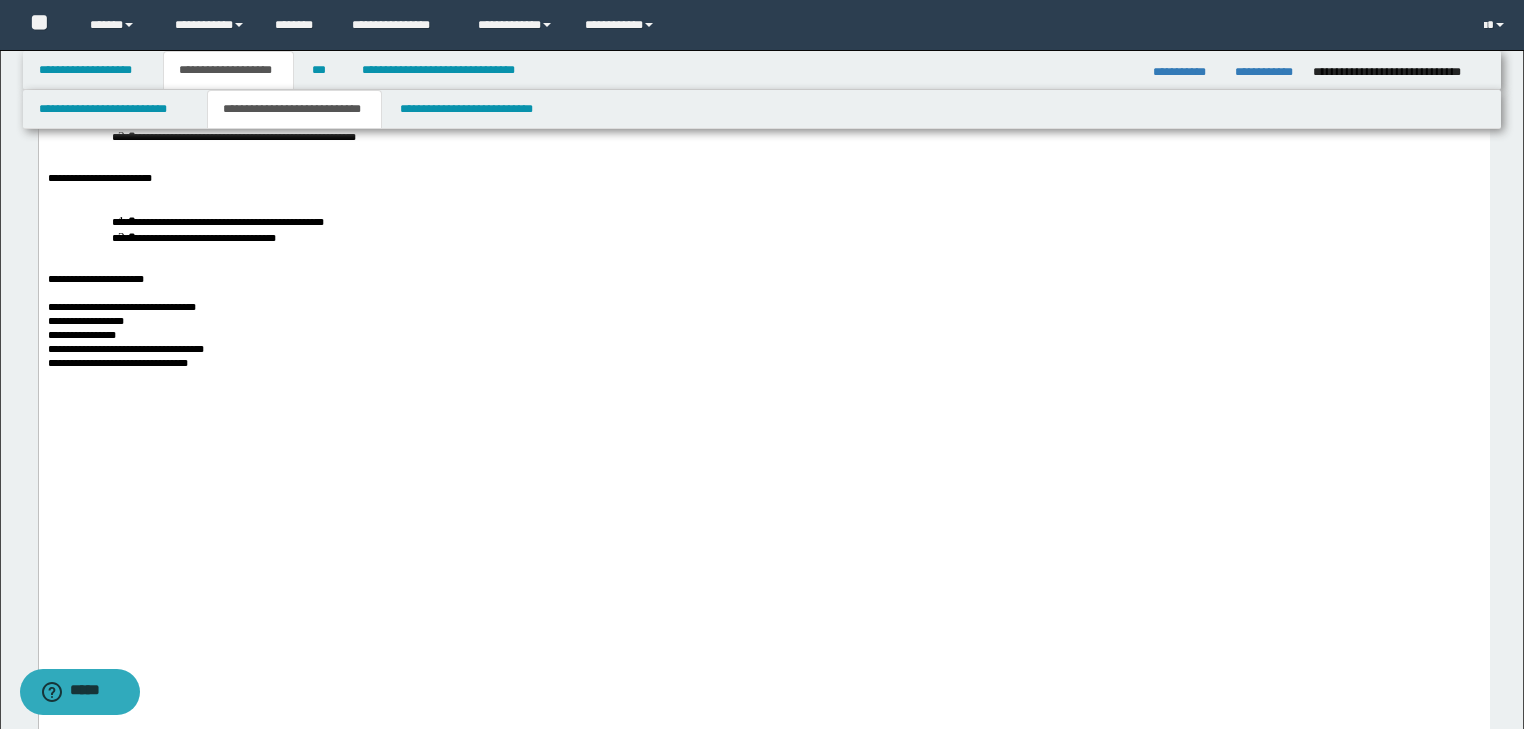 click on "**********" at bounding box center [85, 321] 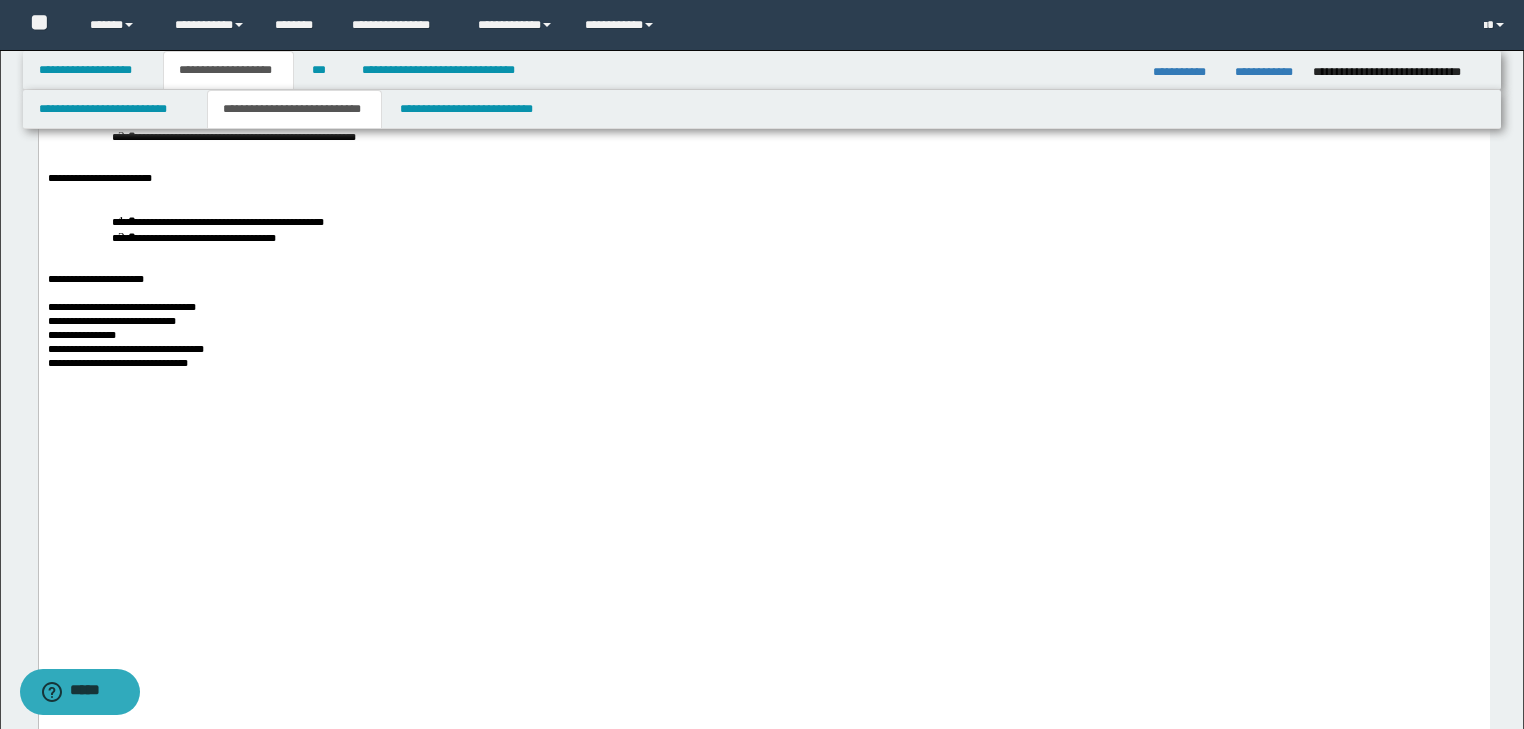 click on "**********" at bounding box center (121, 307) 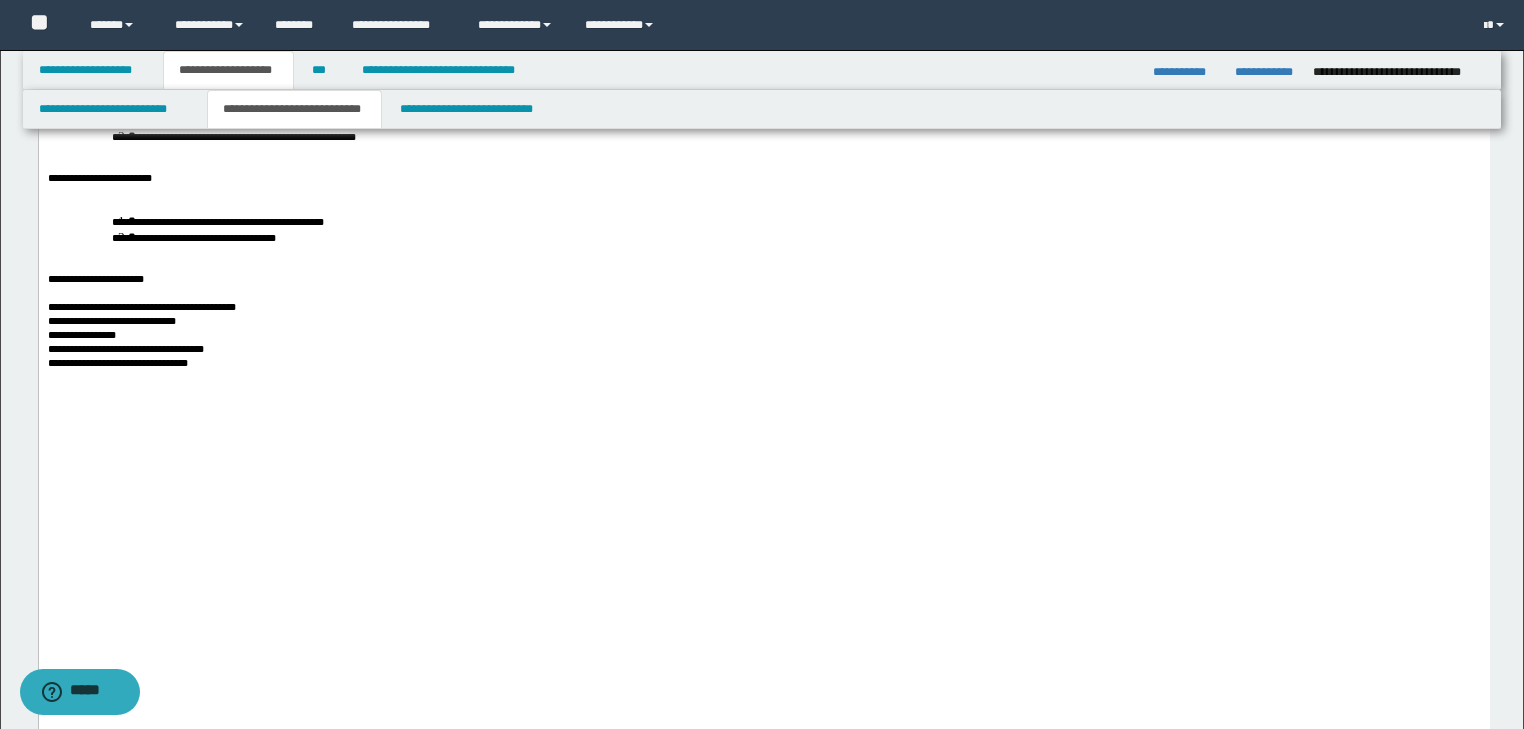 click on "**********" at bounding box center (111, 321) 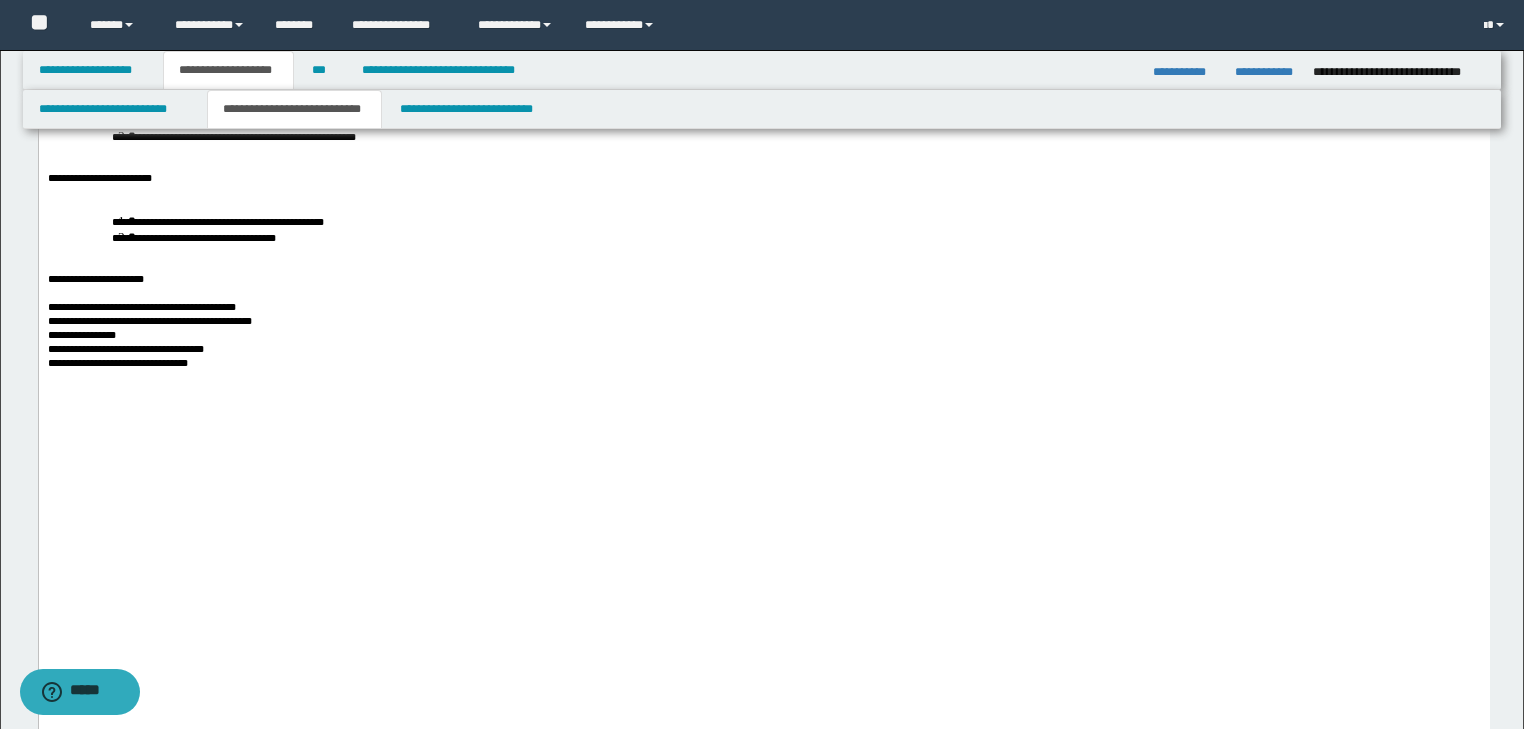 click on "**********" at bounding box center (141, 307) 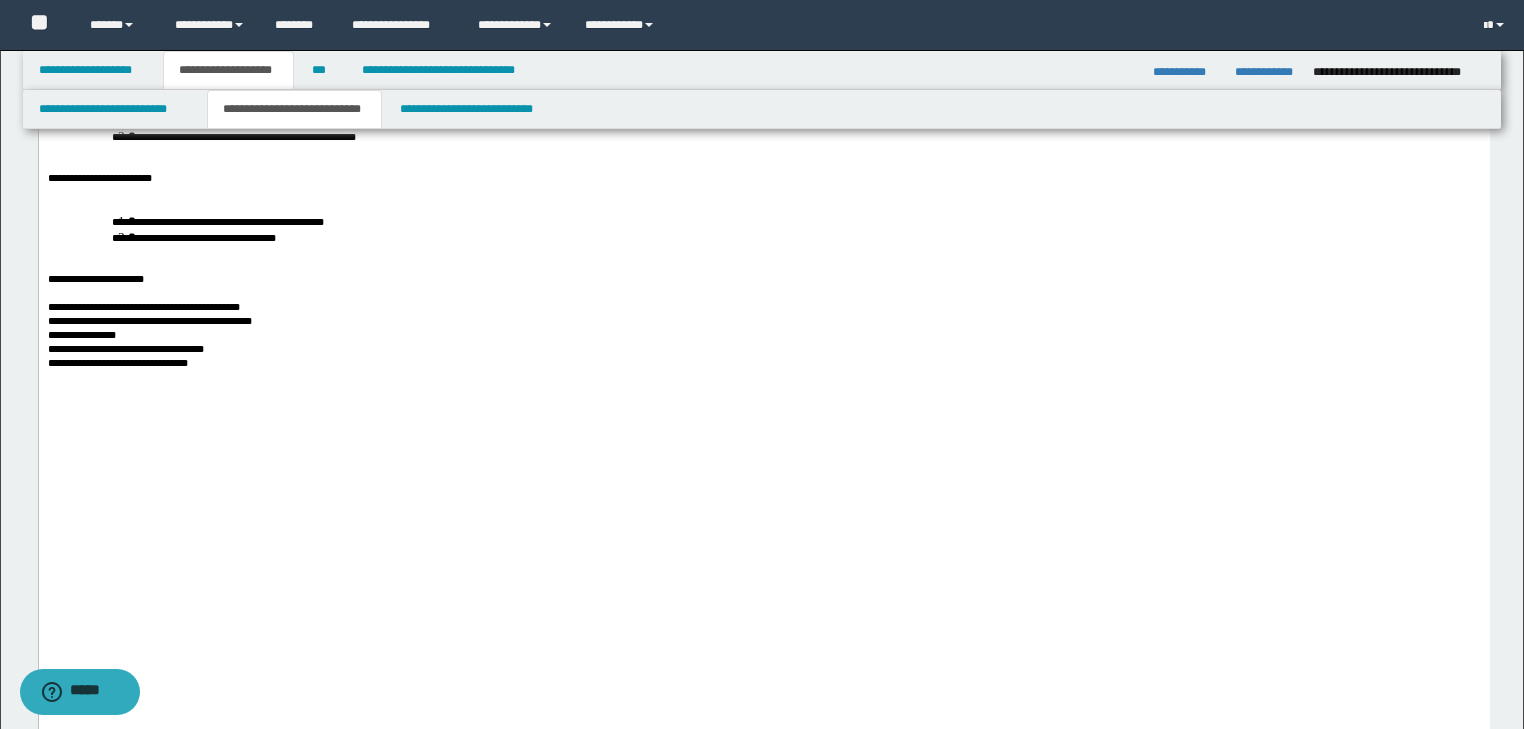 click on "**********" at bounding box center [149, 321] 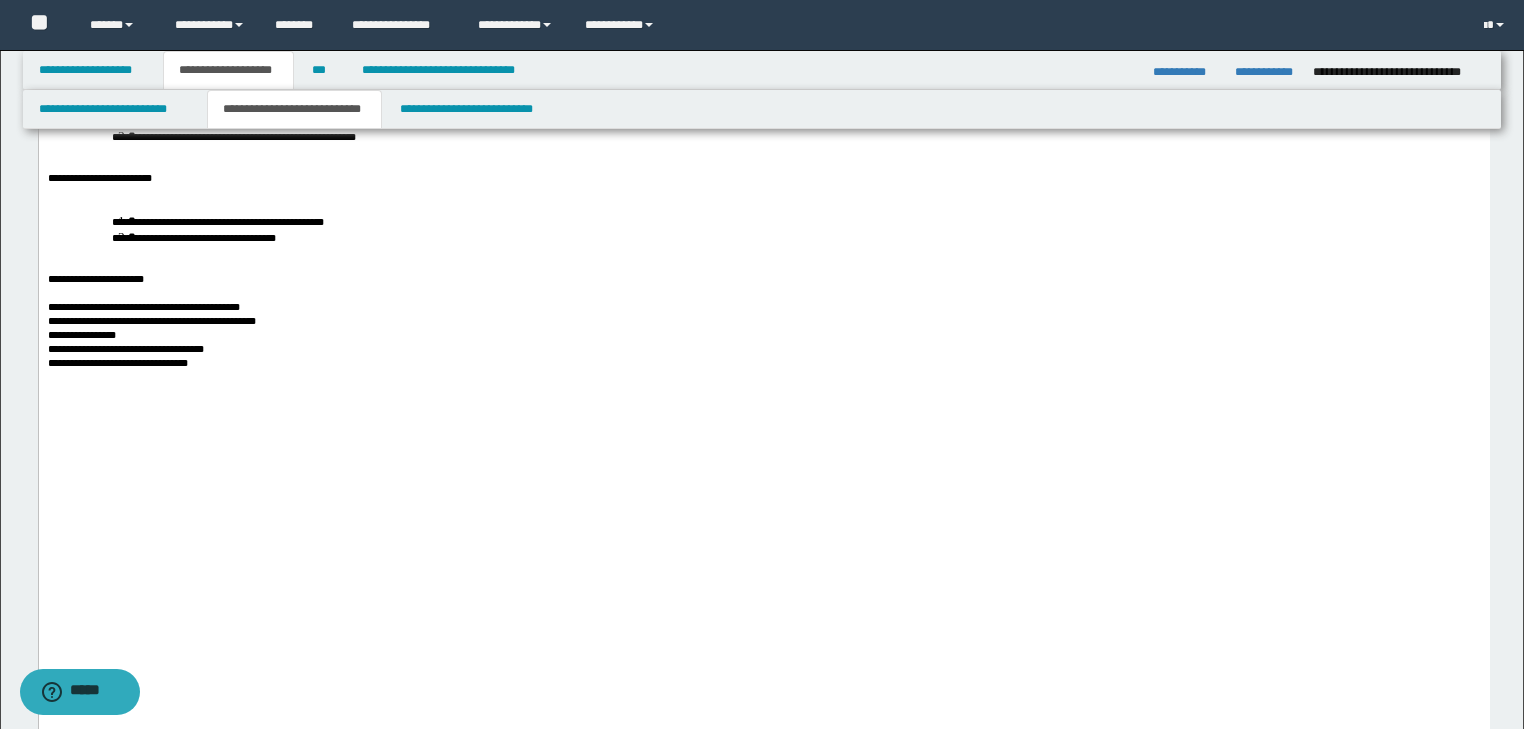 click on "**********" at bounding box center [81, 335] 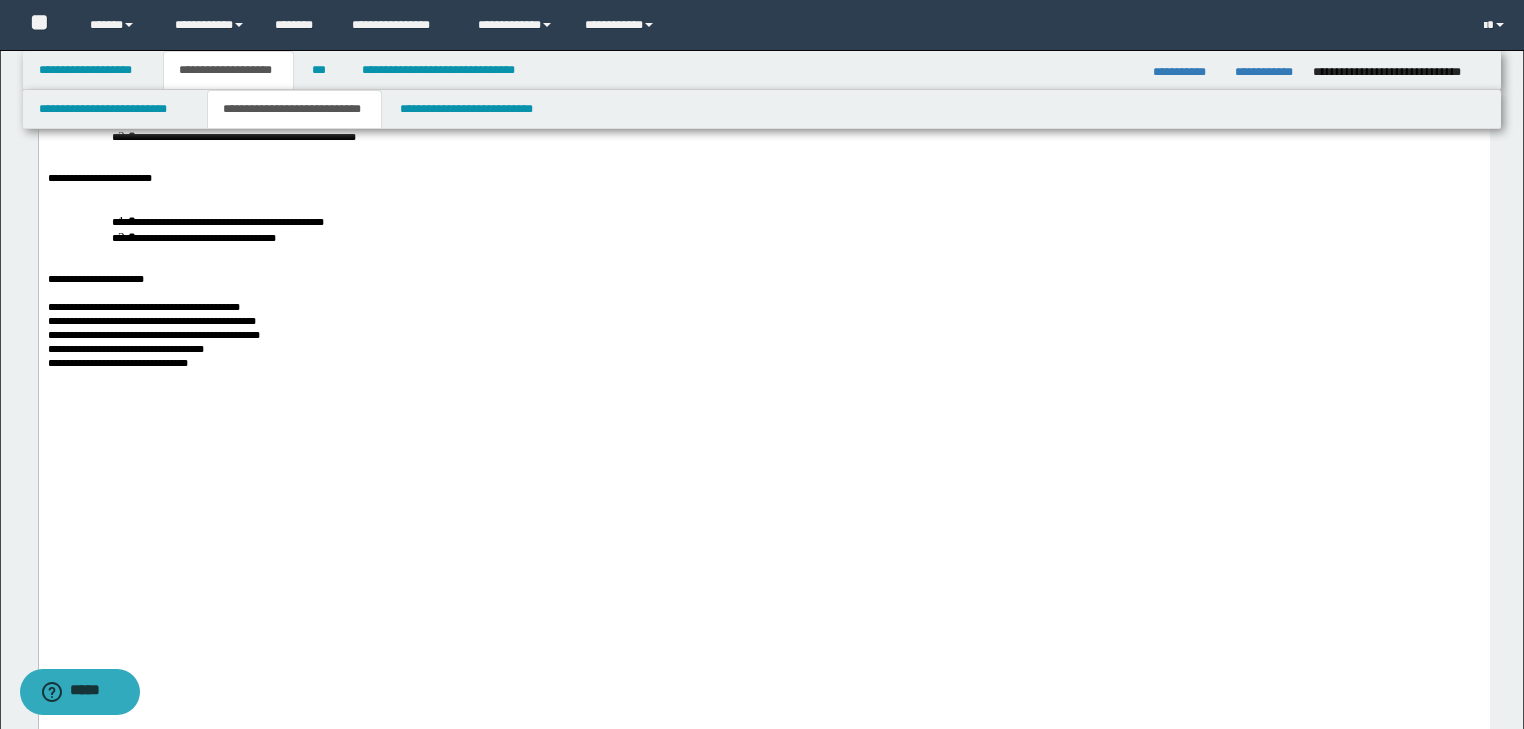 click on "**********" at bounding box center (153, 335) 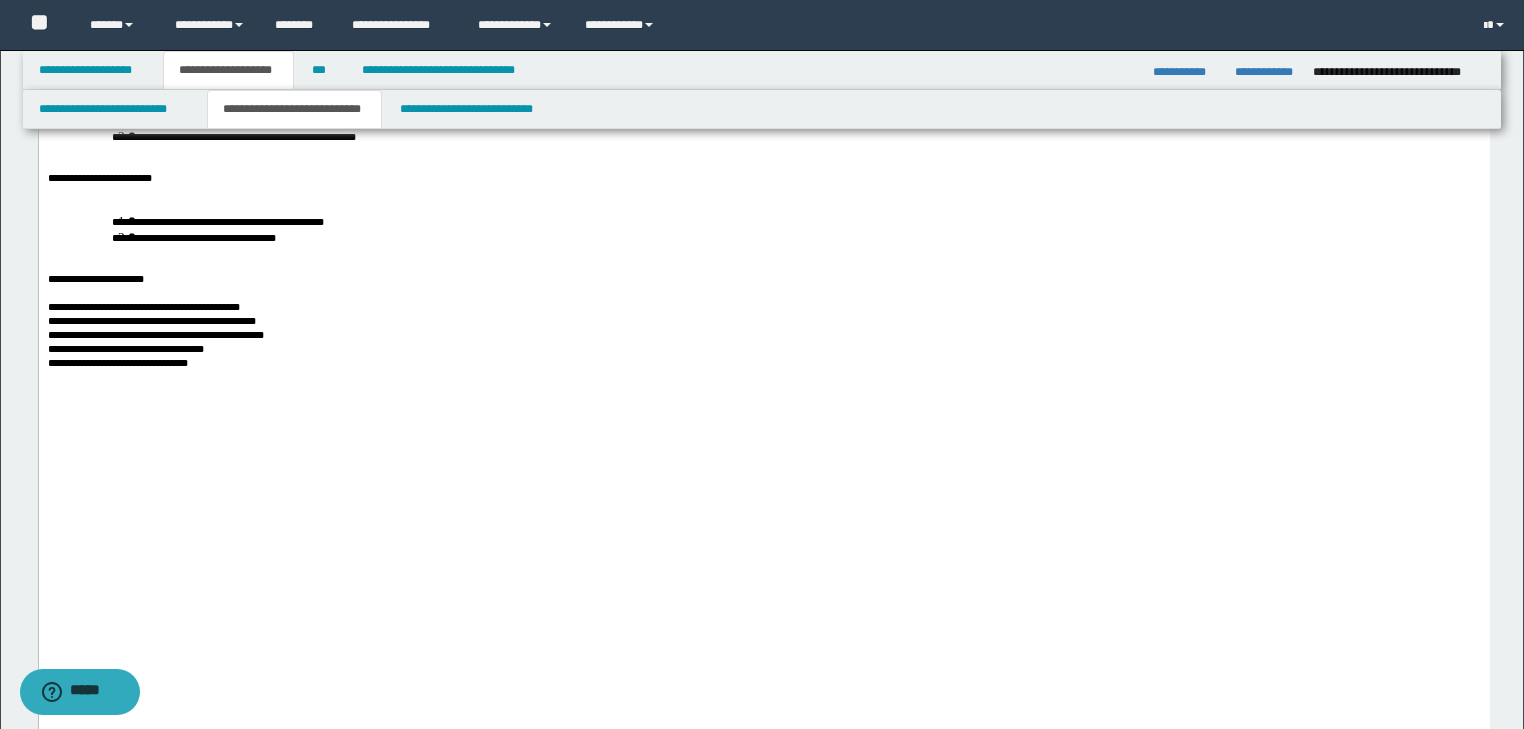 click on "**********" at bounding box center [125, 349] 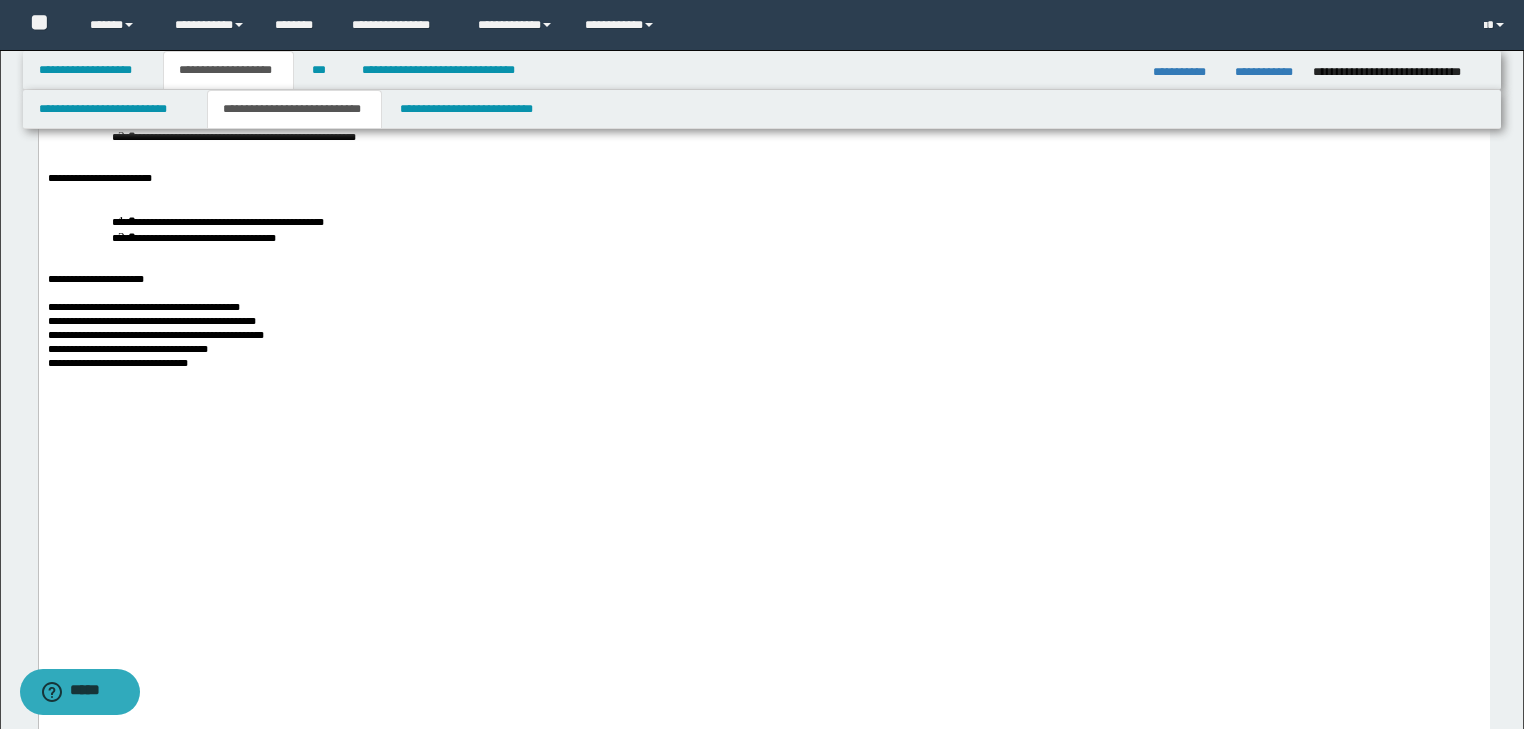 click on "**********" at bounding box center [127, 349] 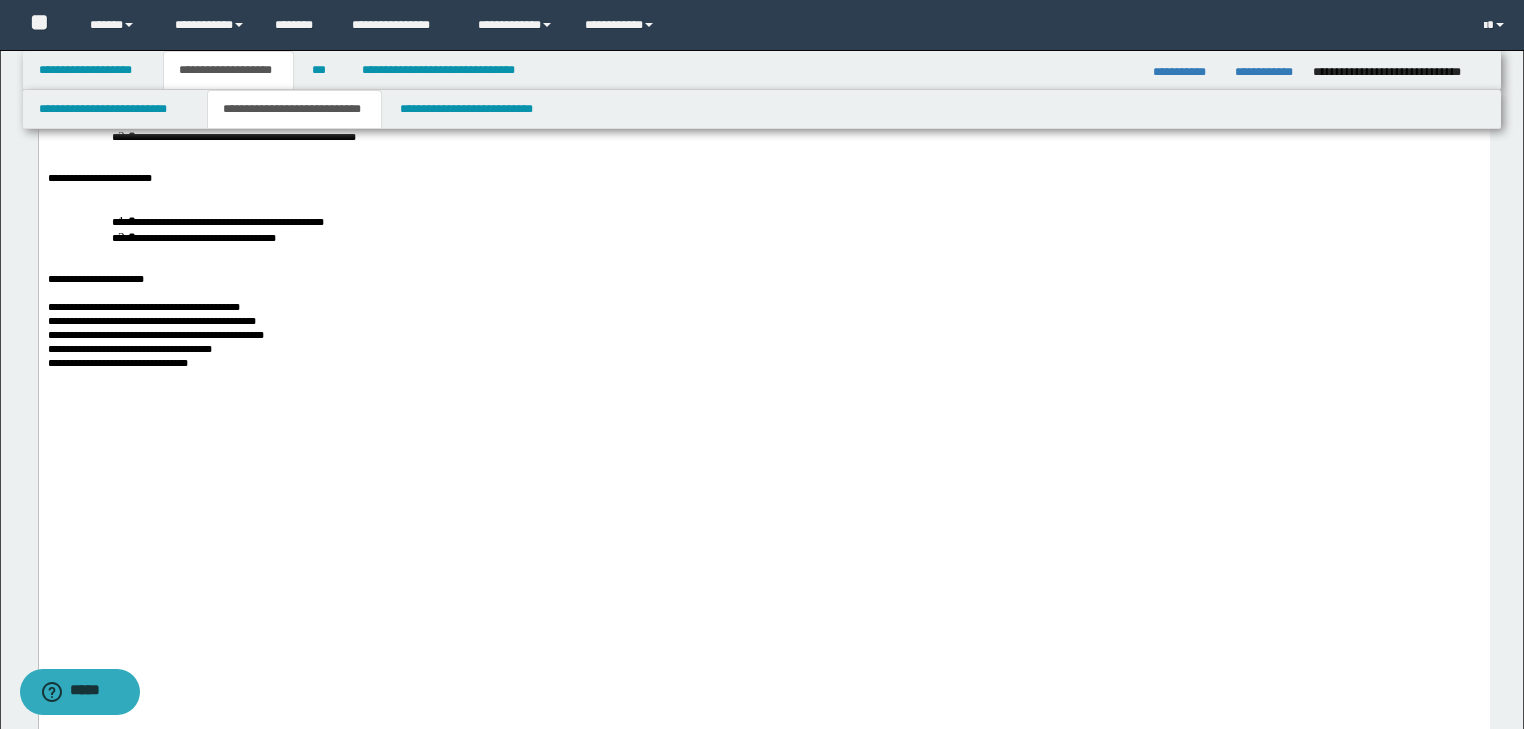 click on "**********" at bounding box center [129, 349] 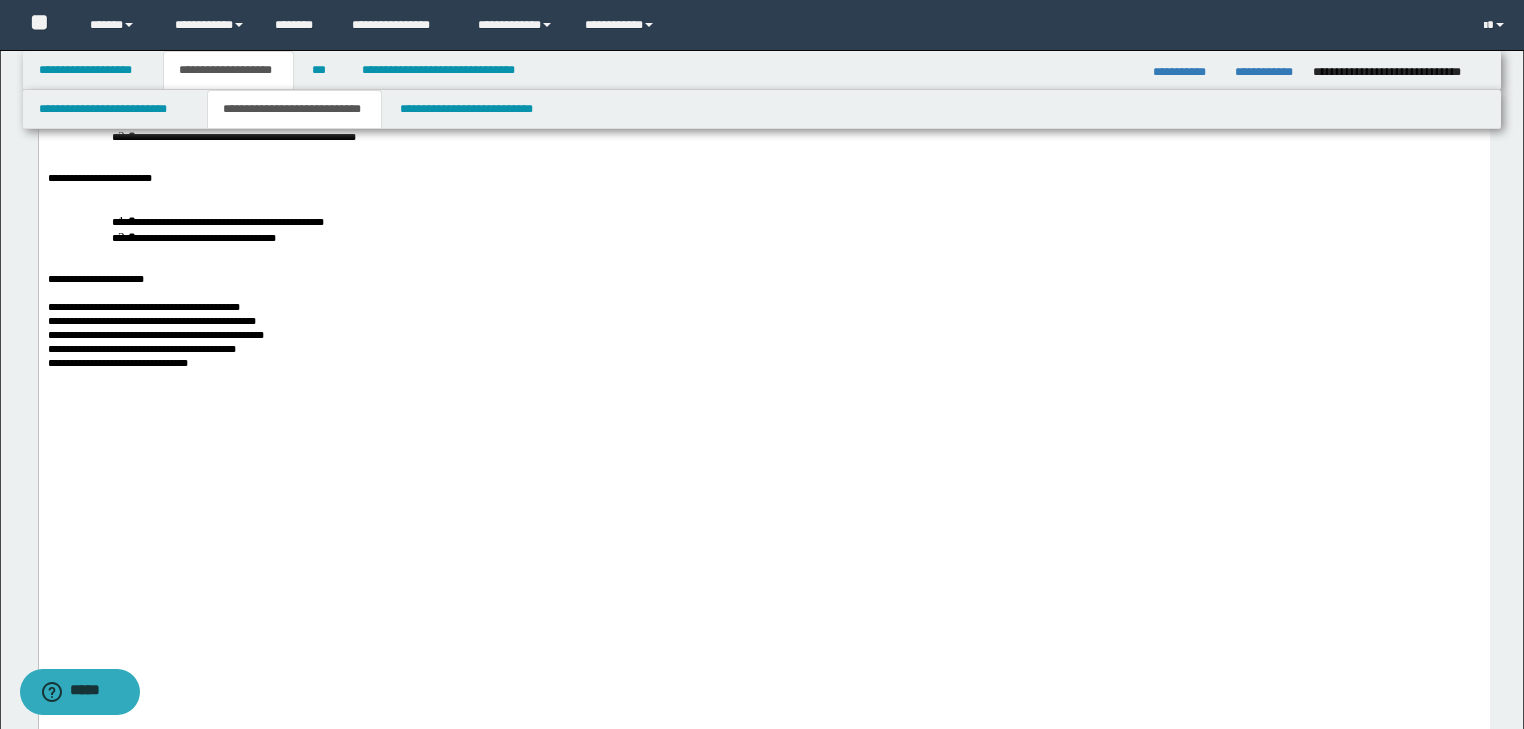 click on "**********" at bounding box center (155, 335) 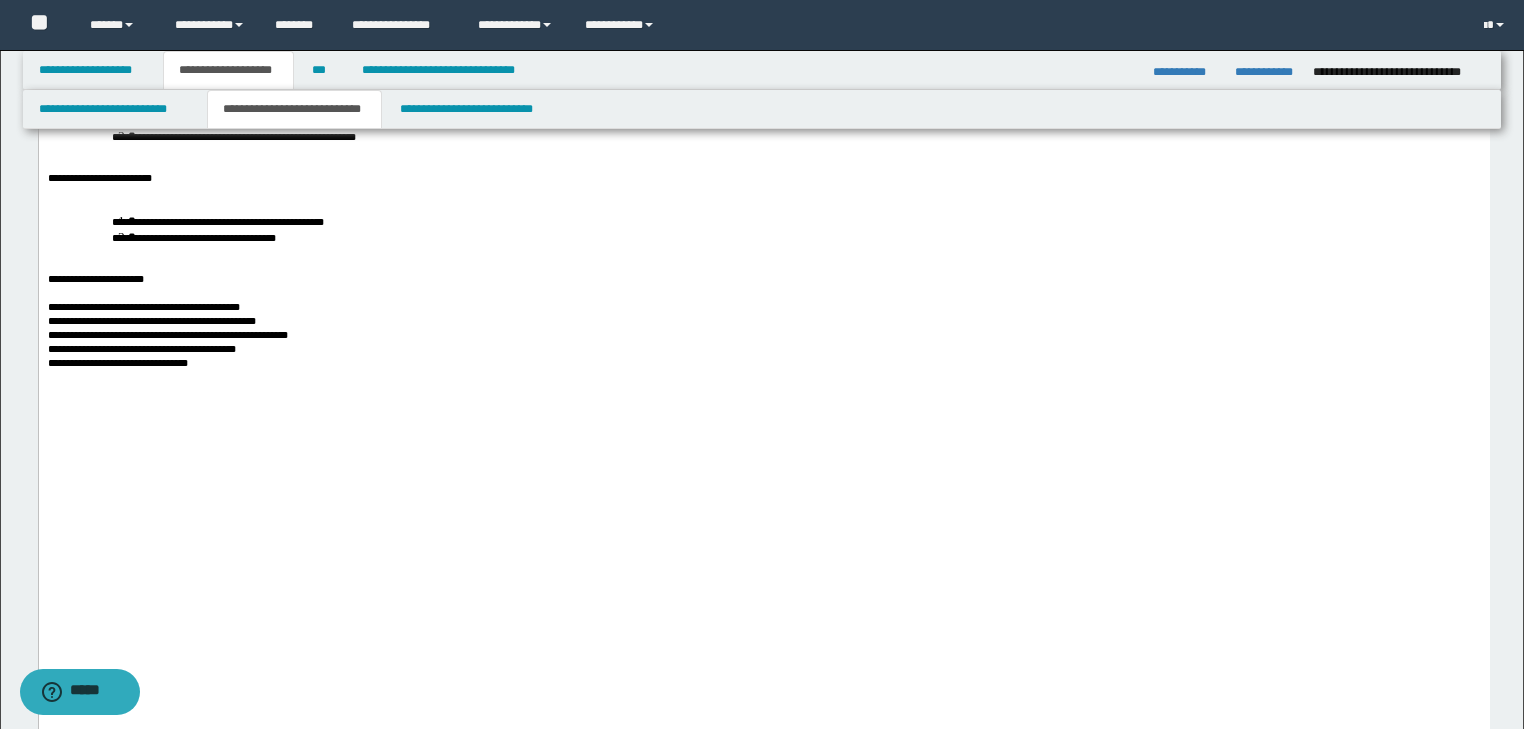 click on "**********" at bounding box center (151, 321) 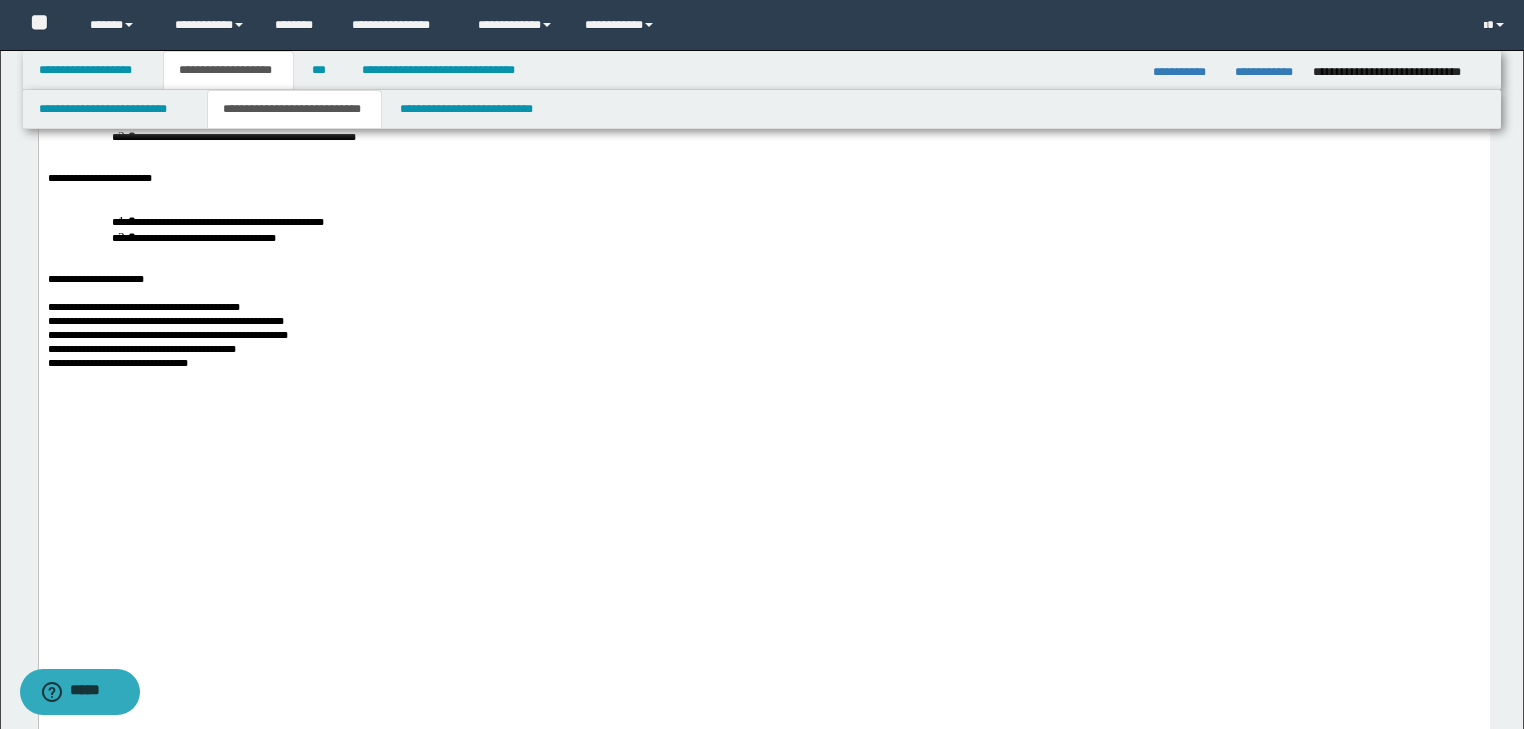 click on "**********" at bounding box center [143, 307] 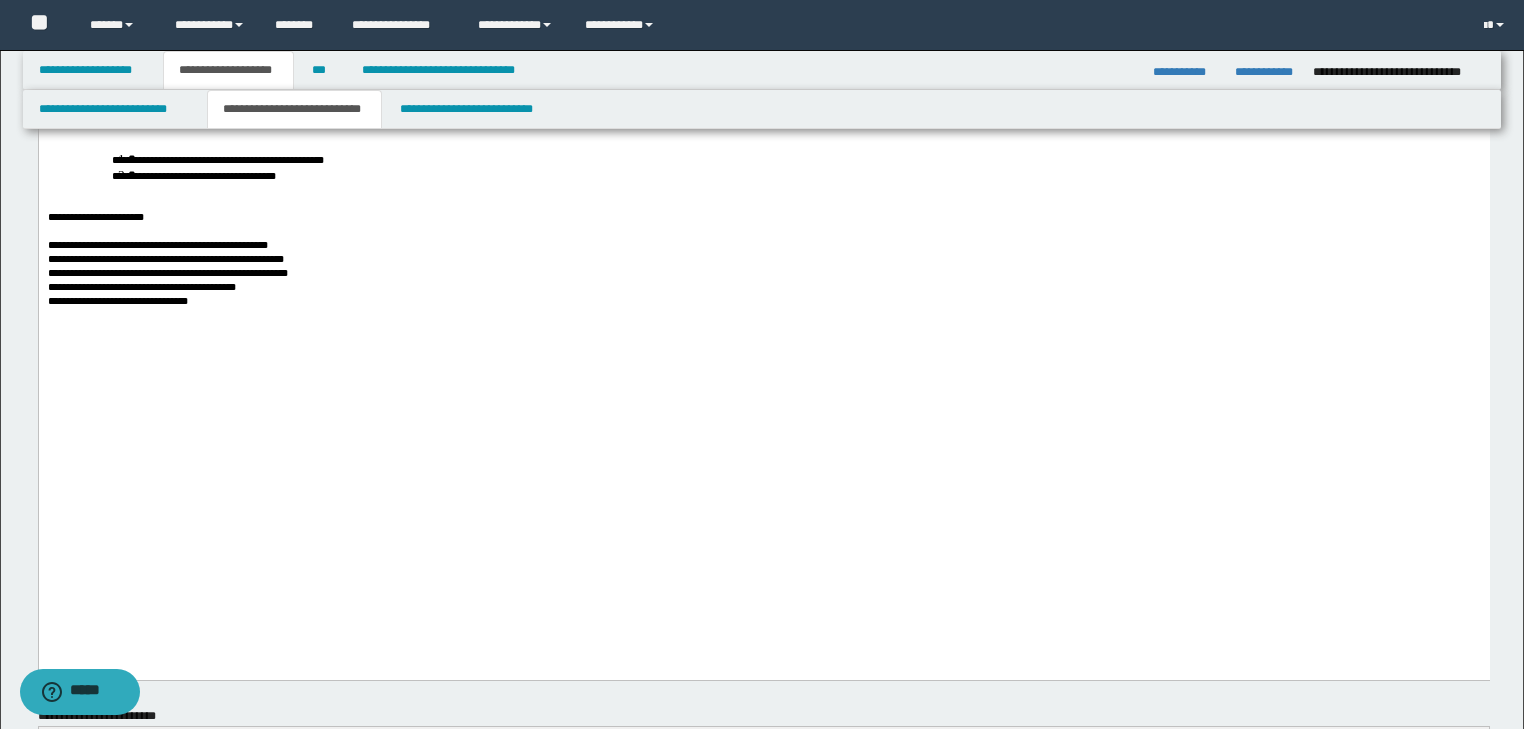 scroll, scrollTop: 1360, scrollLeft: 0, axis: vertical 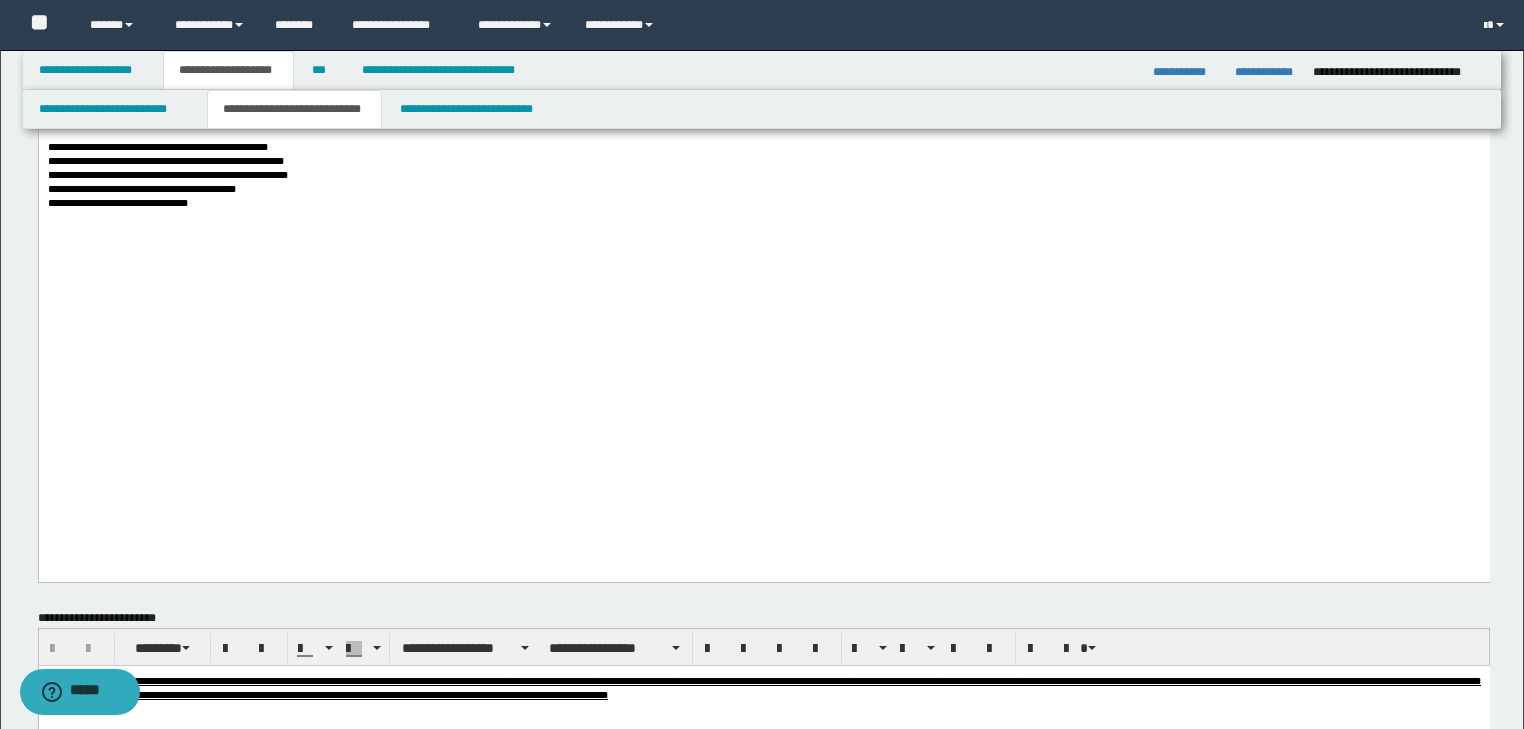 click on "**********" at bounding box center [763, 203] 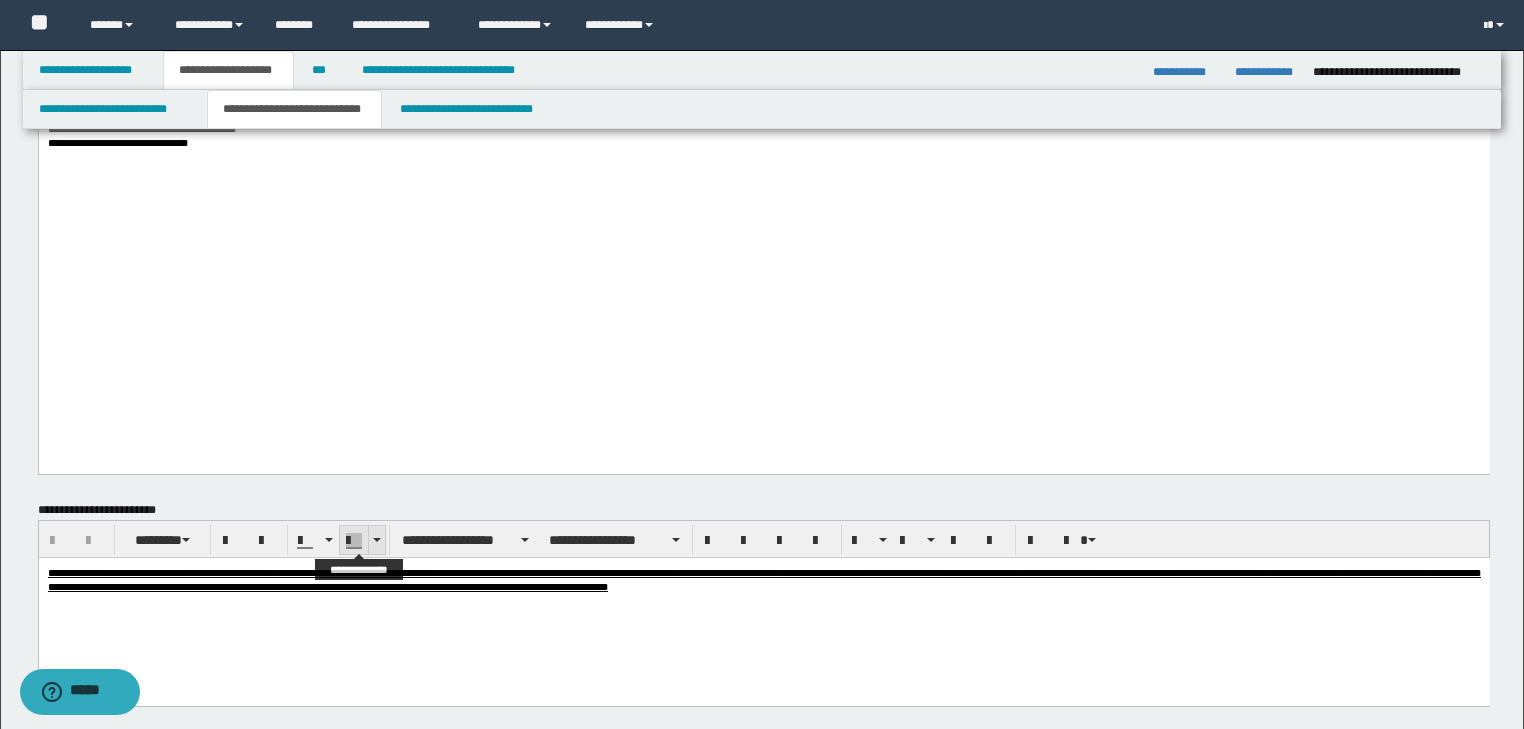 scroll, scrollTop: 1280, scrollLeft: 0, axis: vertical 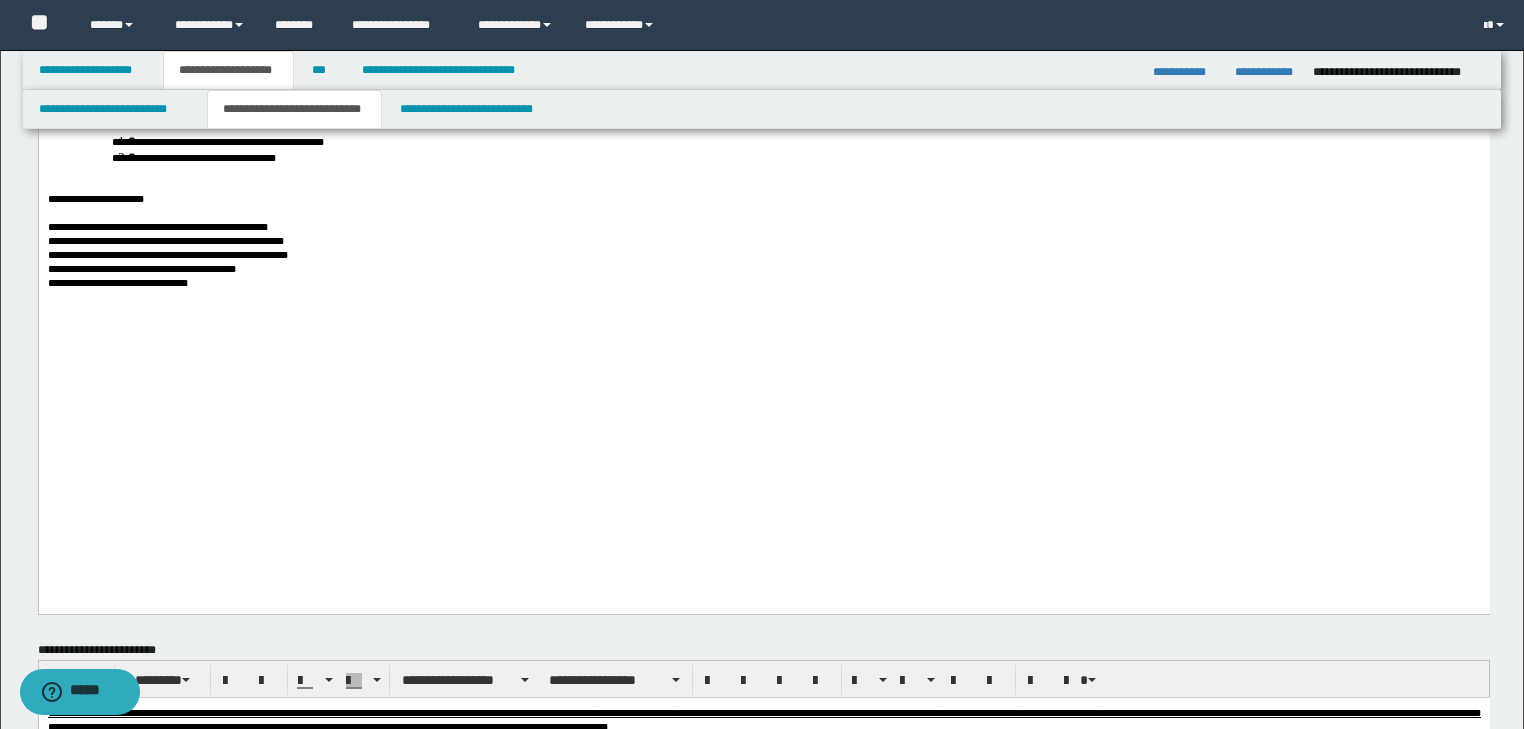 click on "**********" at bounding box center [157, 227] 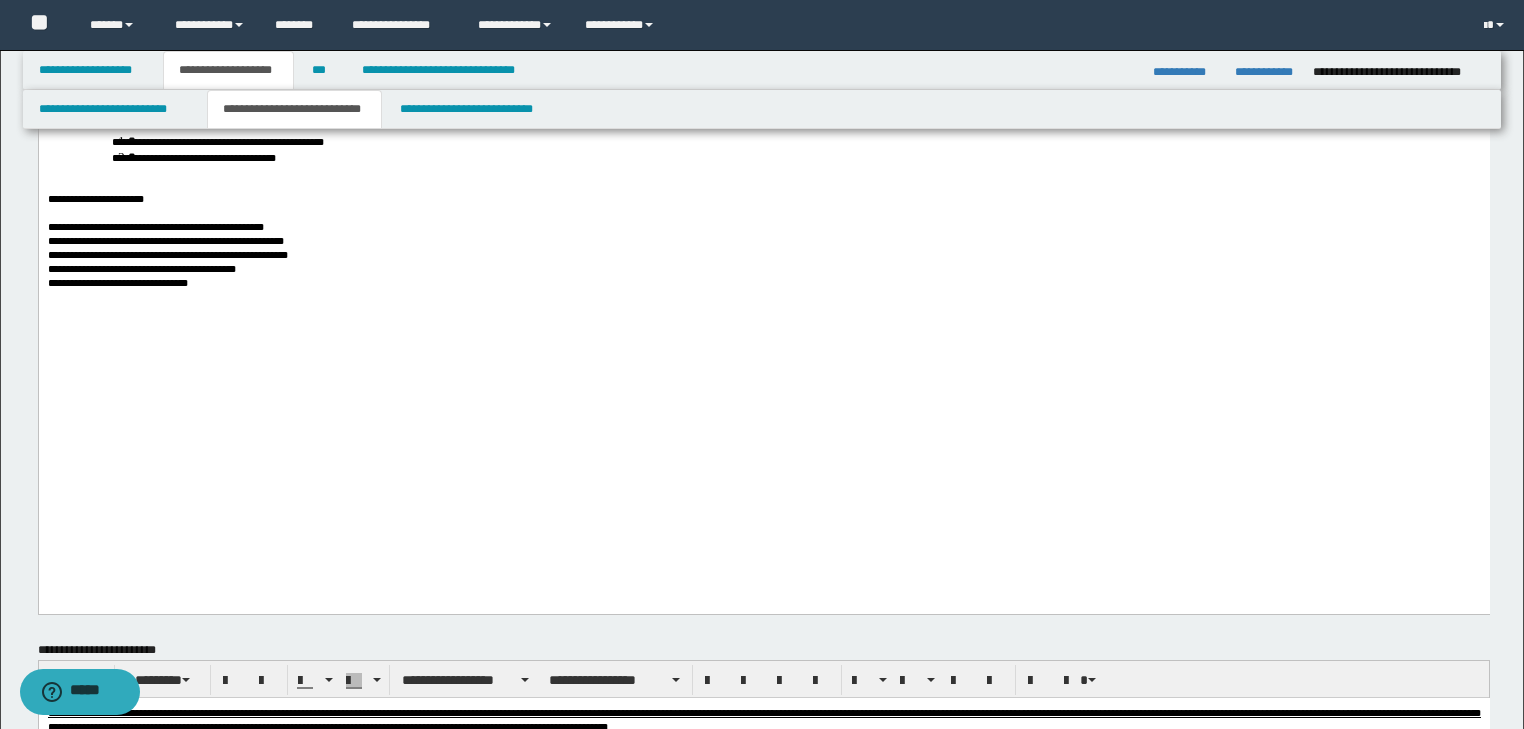 click on "**********" at bounding box center [763, 241] 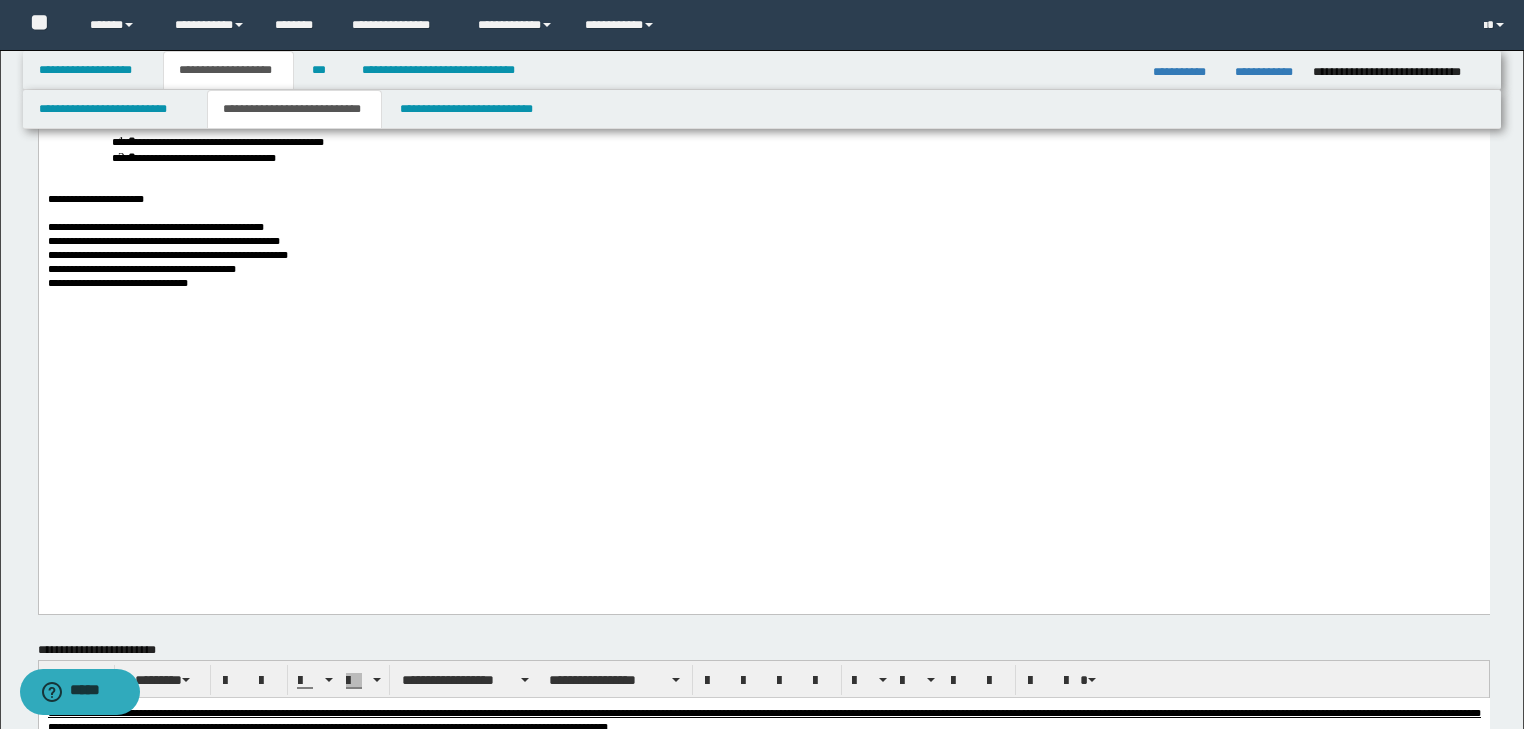 click on "**********" at bounding box center (807, 157) 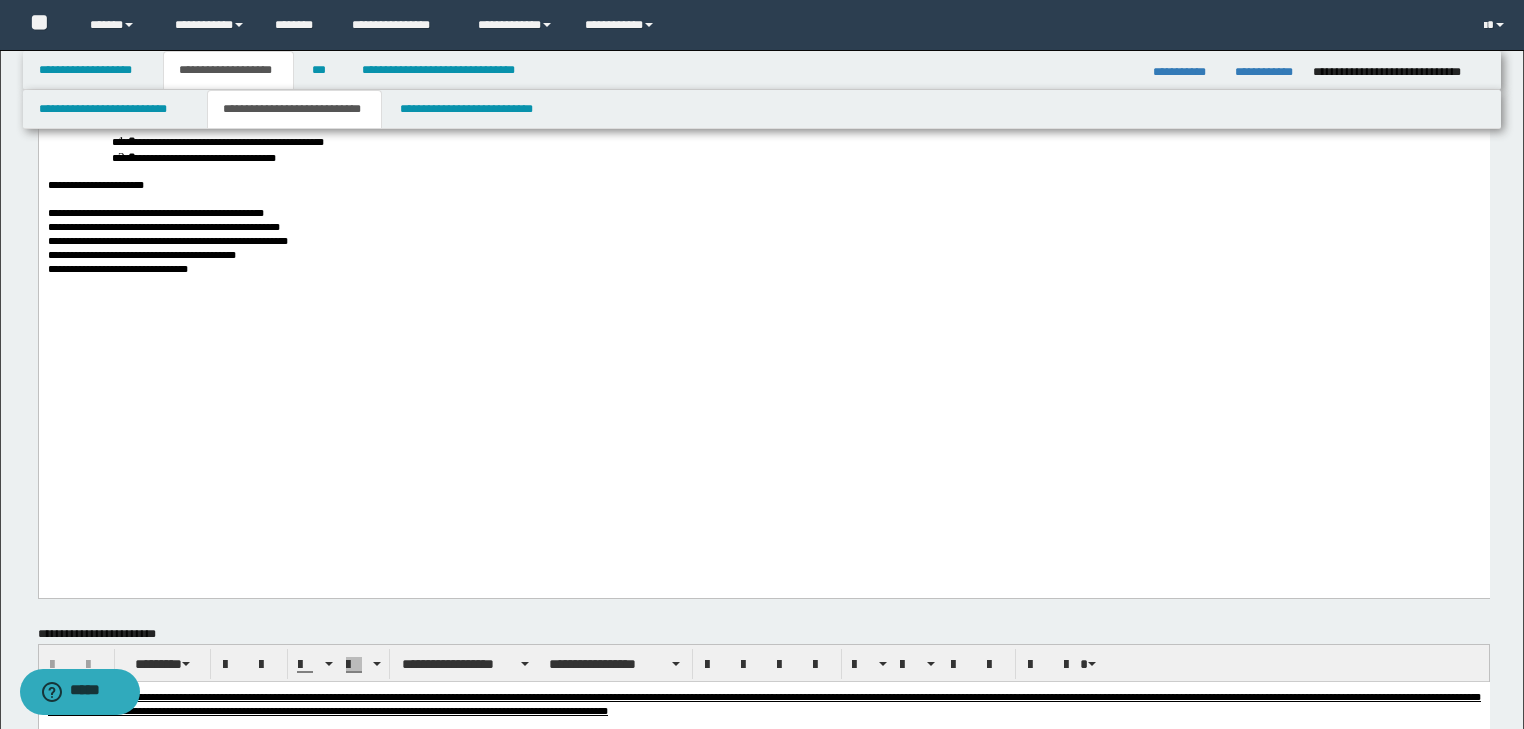click on "**********" at bounding box center (807, 56) 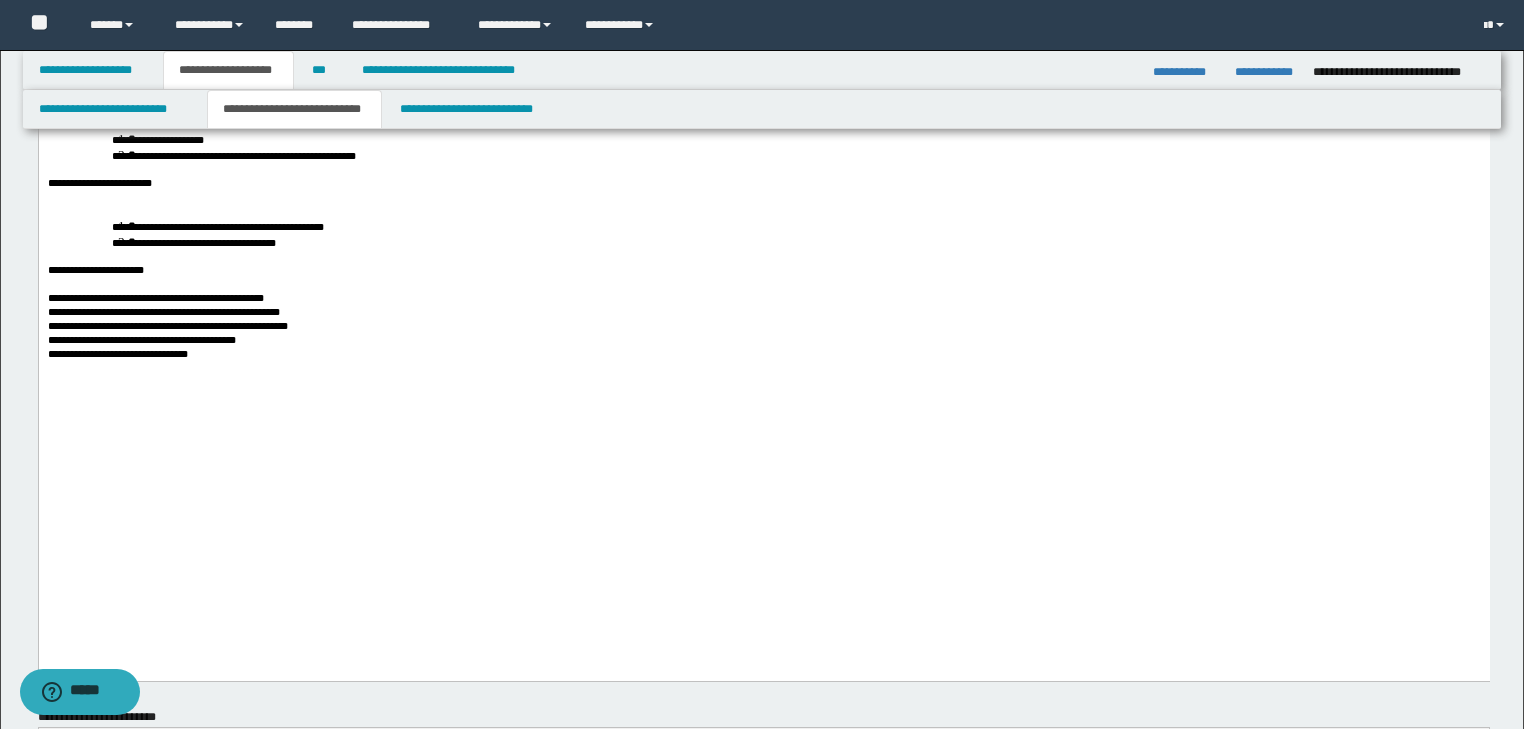 scroll, scrollTop: 1120, scrollLeft: 0, axis: vertical 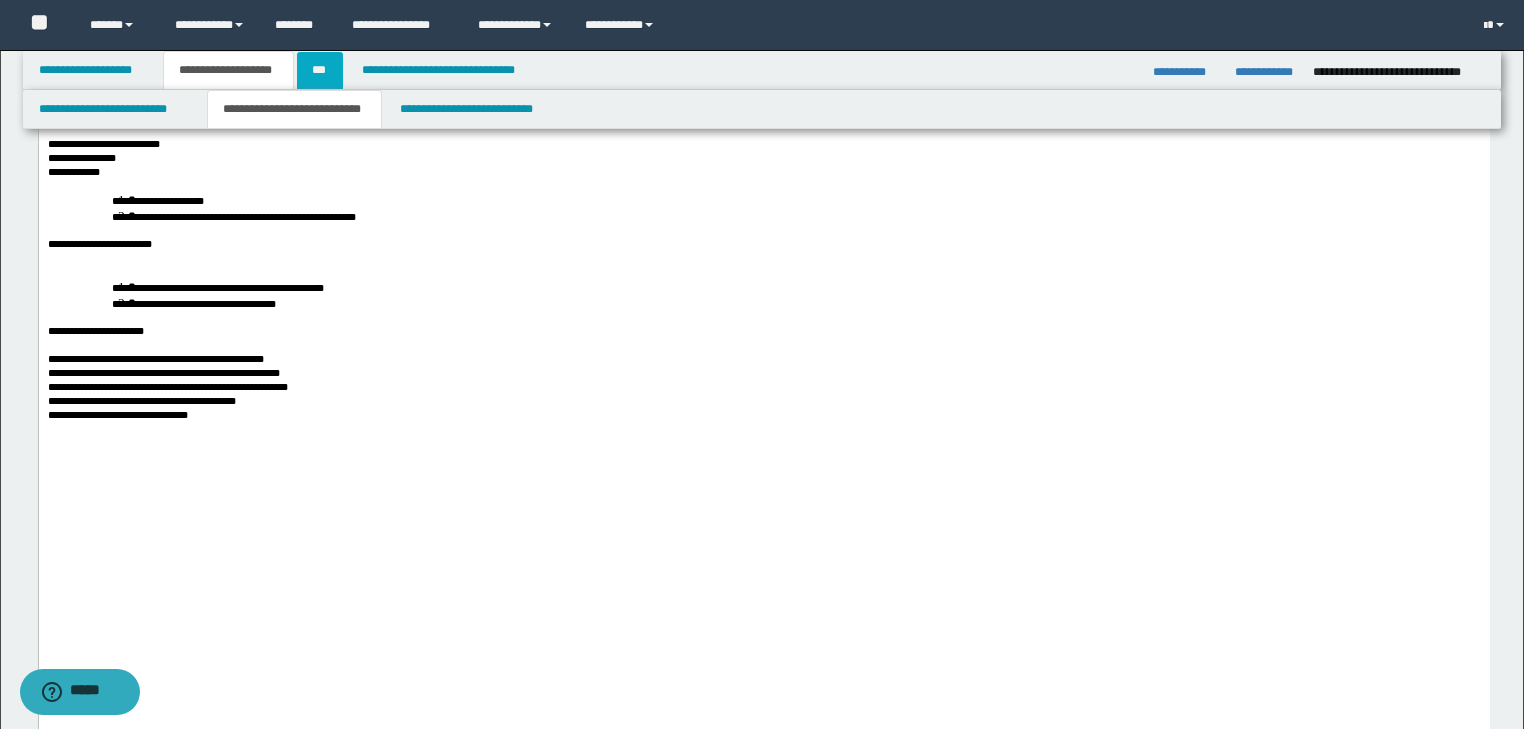 click on "***" at bounding box center [320, 70] 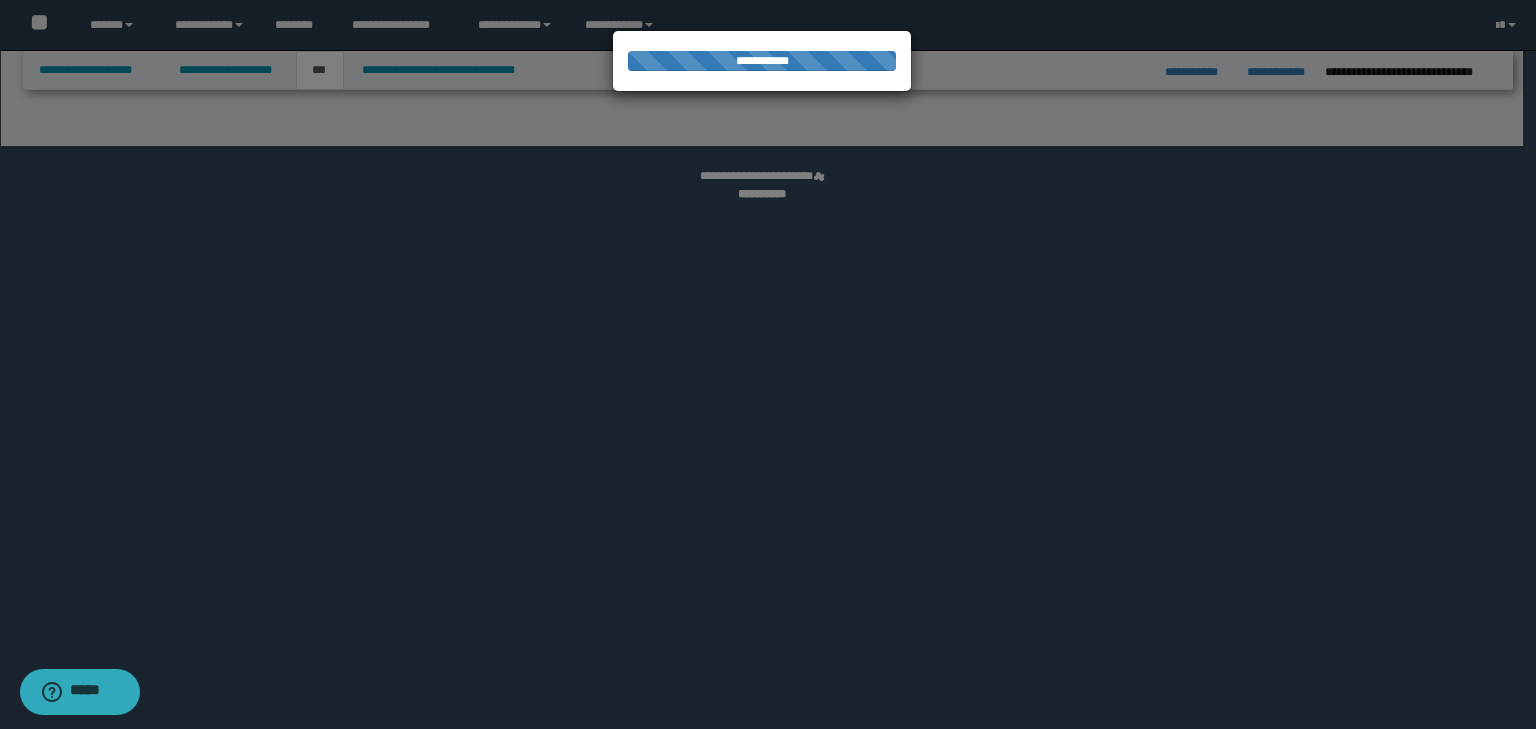 select on "**" 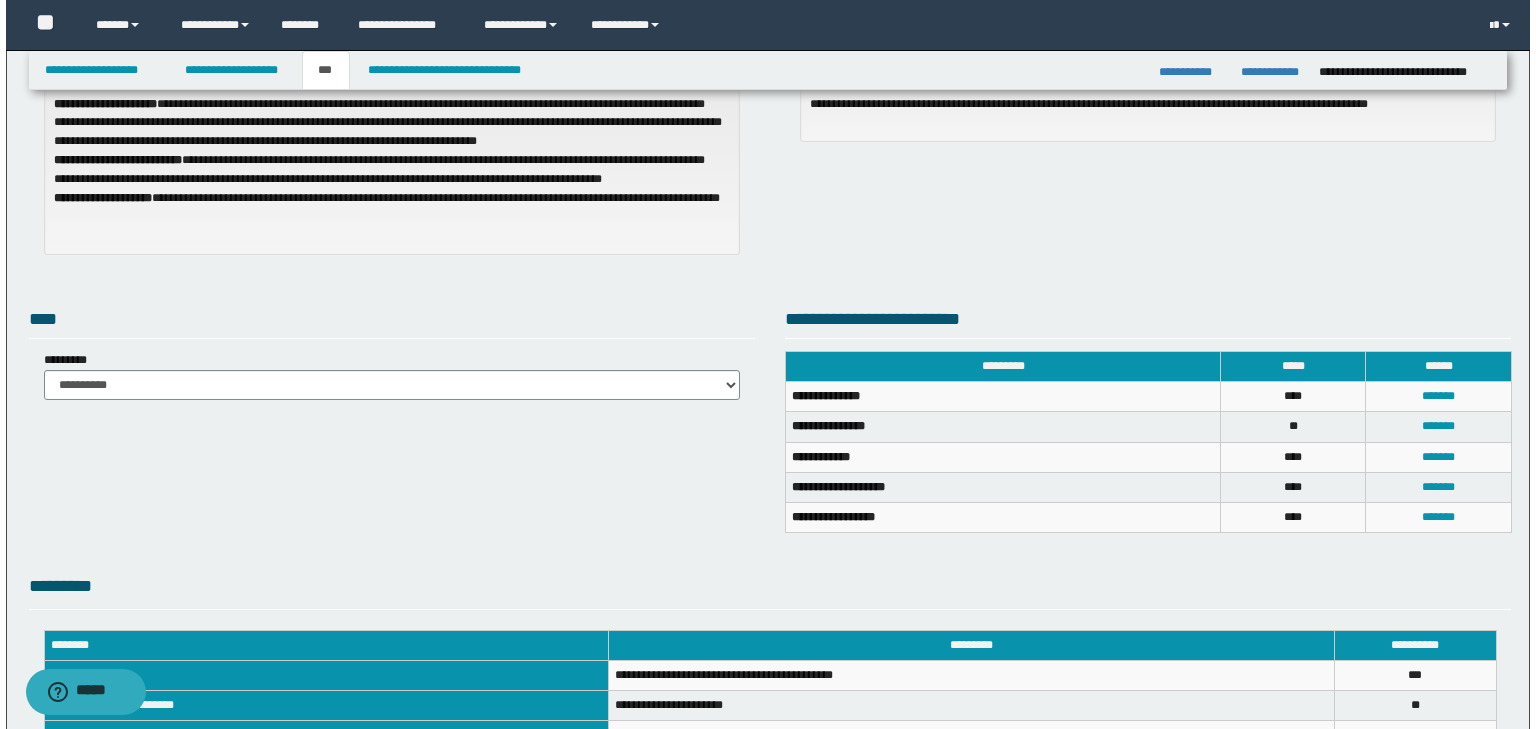 scroll, scrollTop: 0, scrollLeft: 0, axis: both 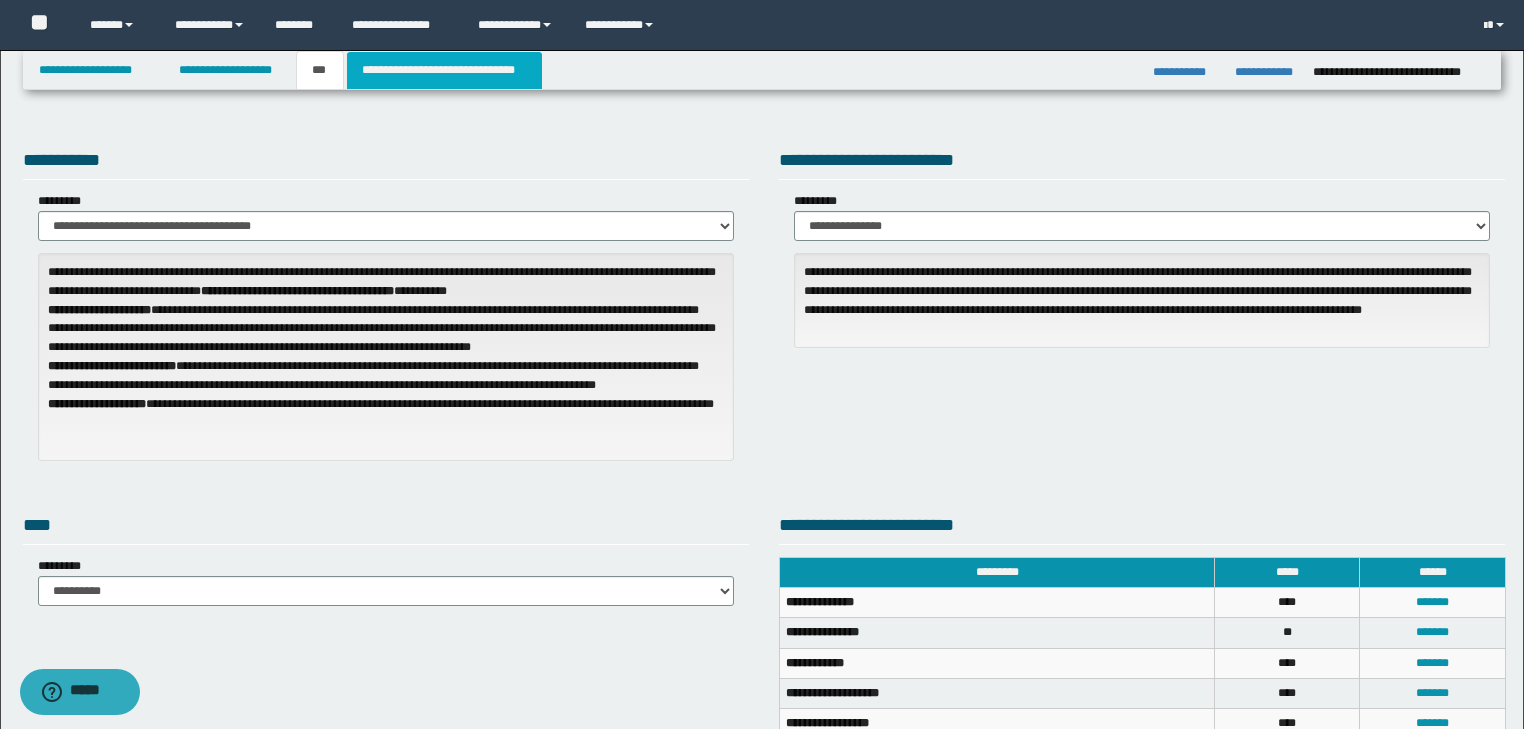 click on "**********" at bounding box center [444, 70] 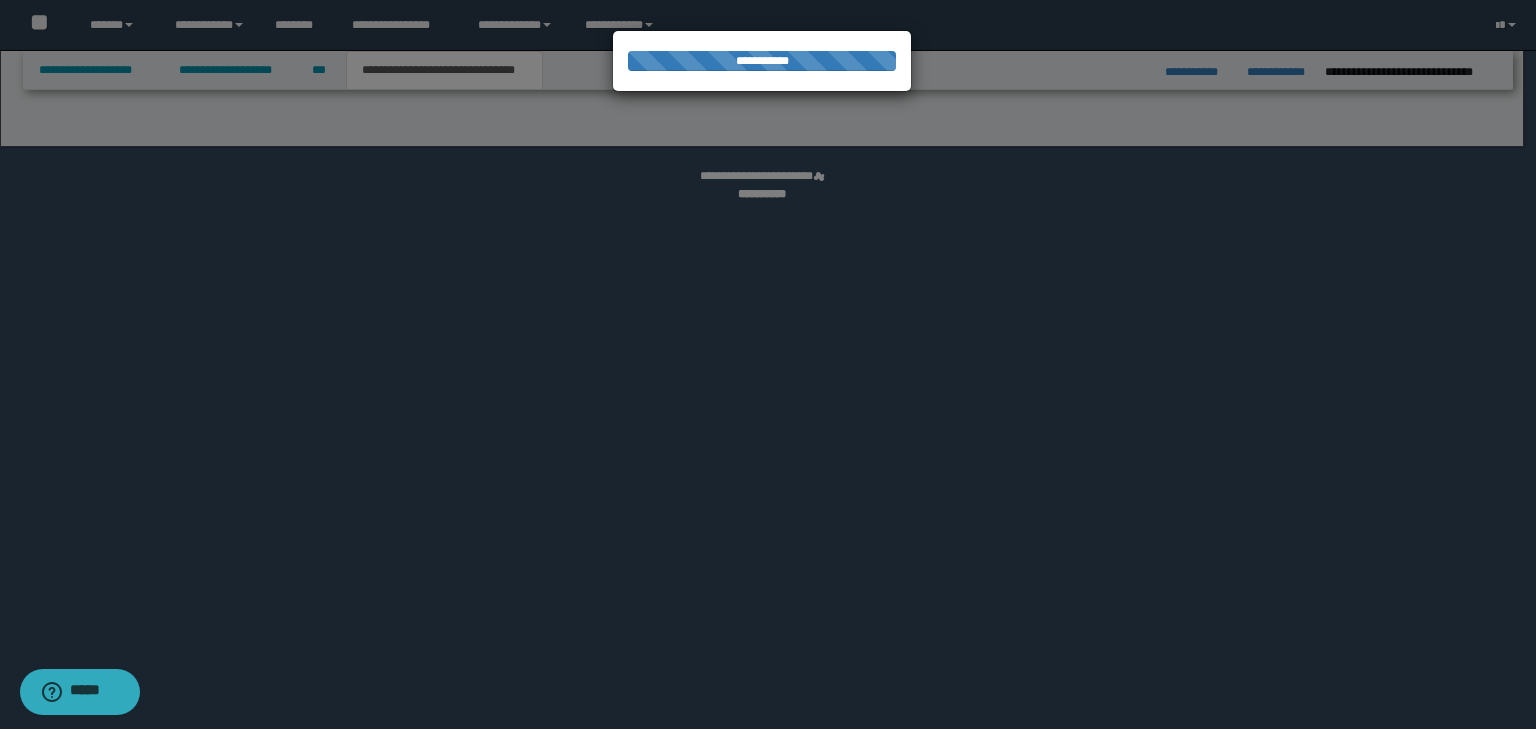 select on "*" 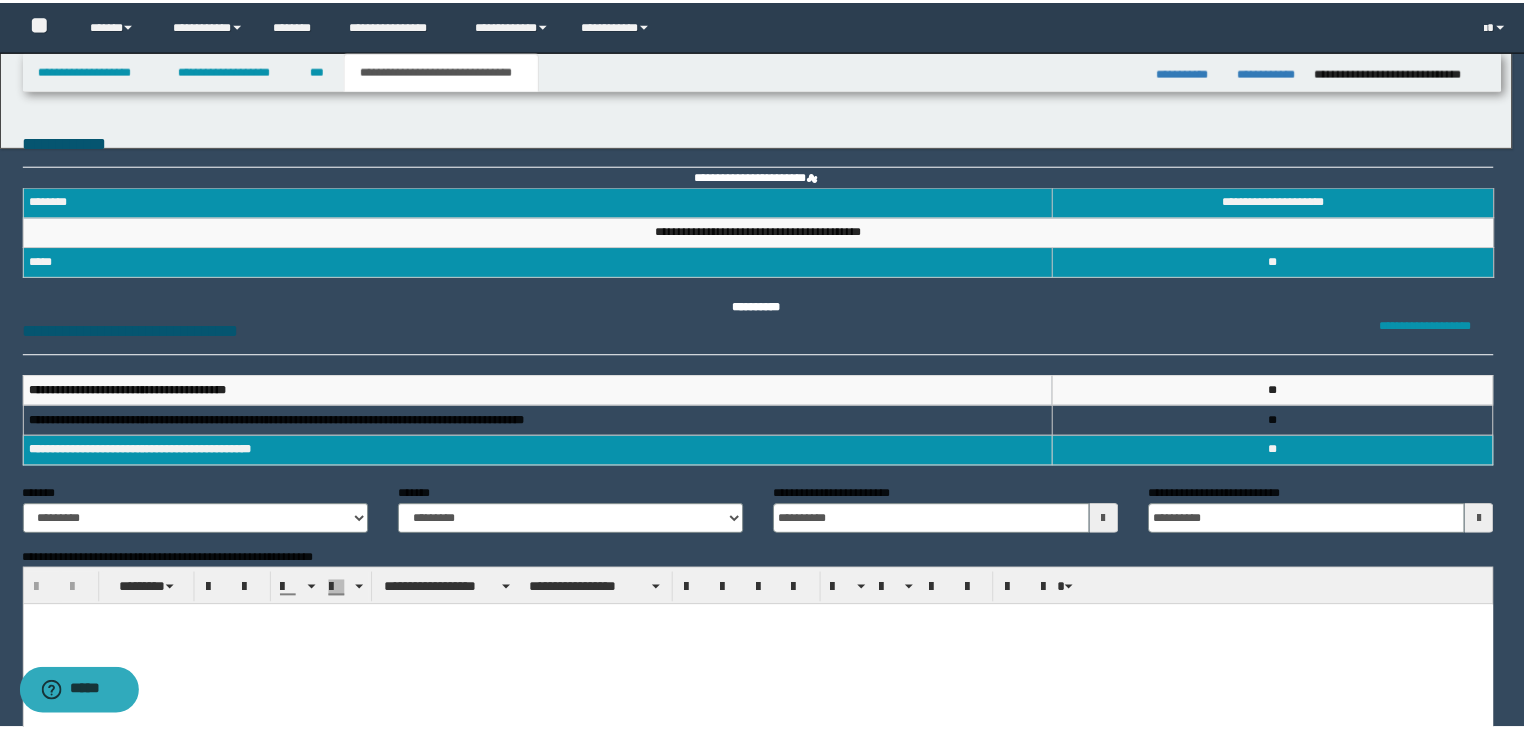 scroll, scrollTop: 0, scrollLeft: 0, axis: both 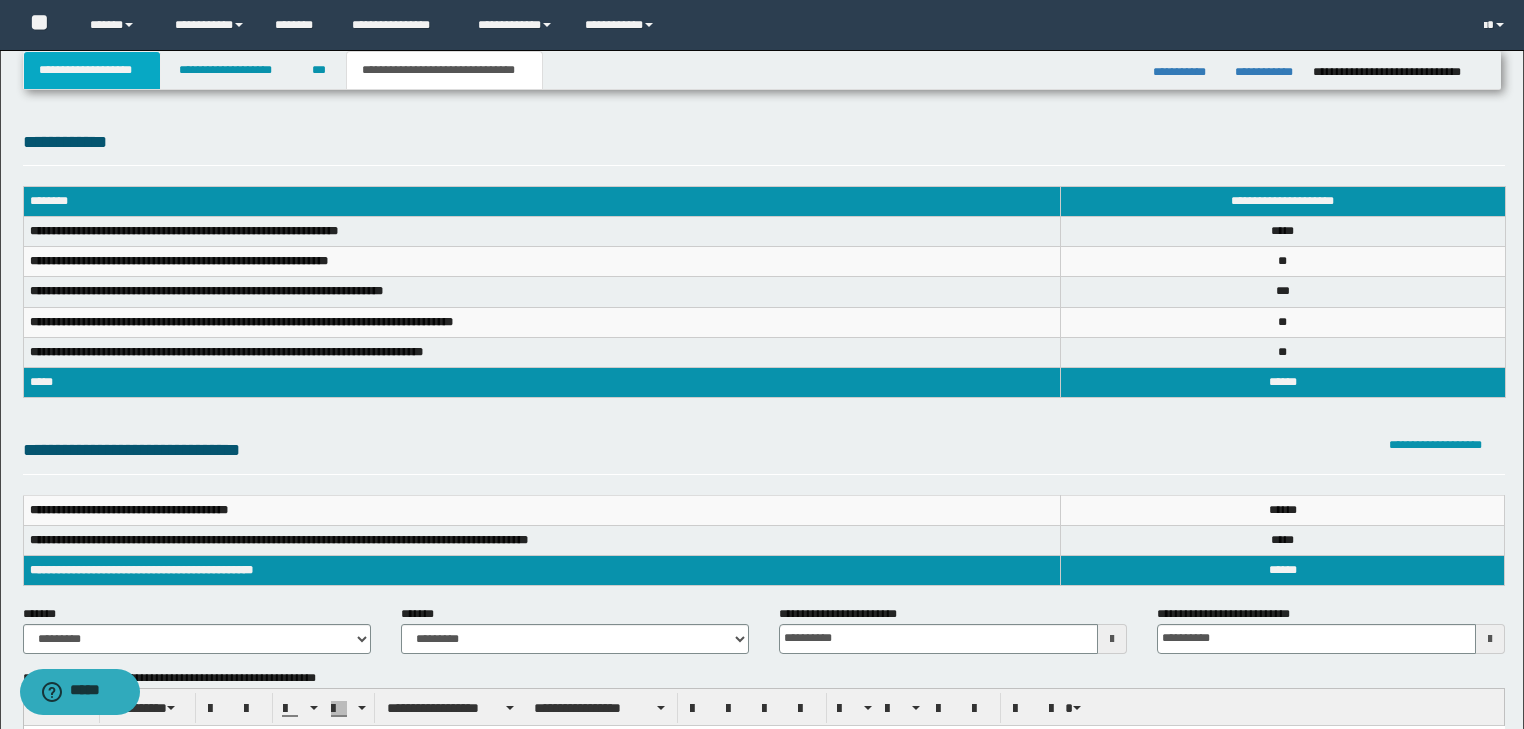 click on "**********" at bounding box center (92, 70) 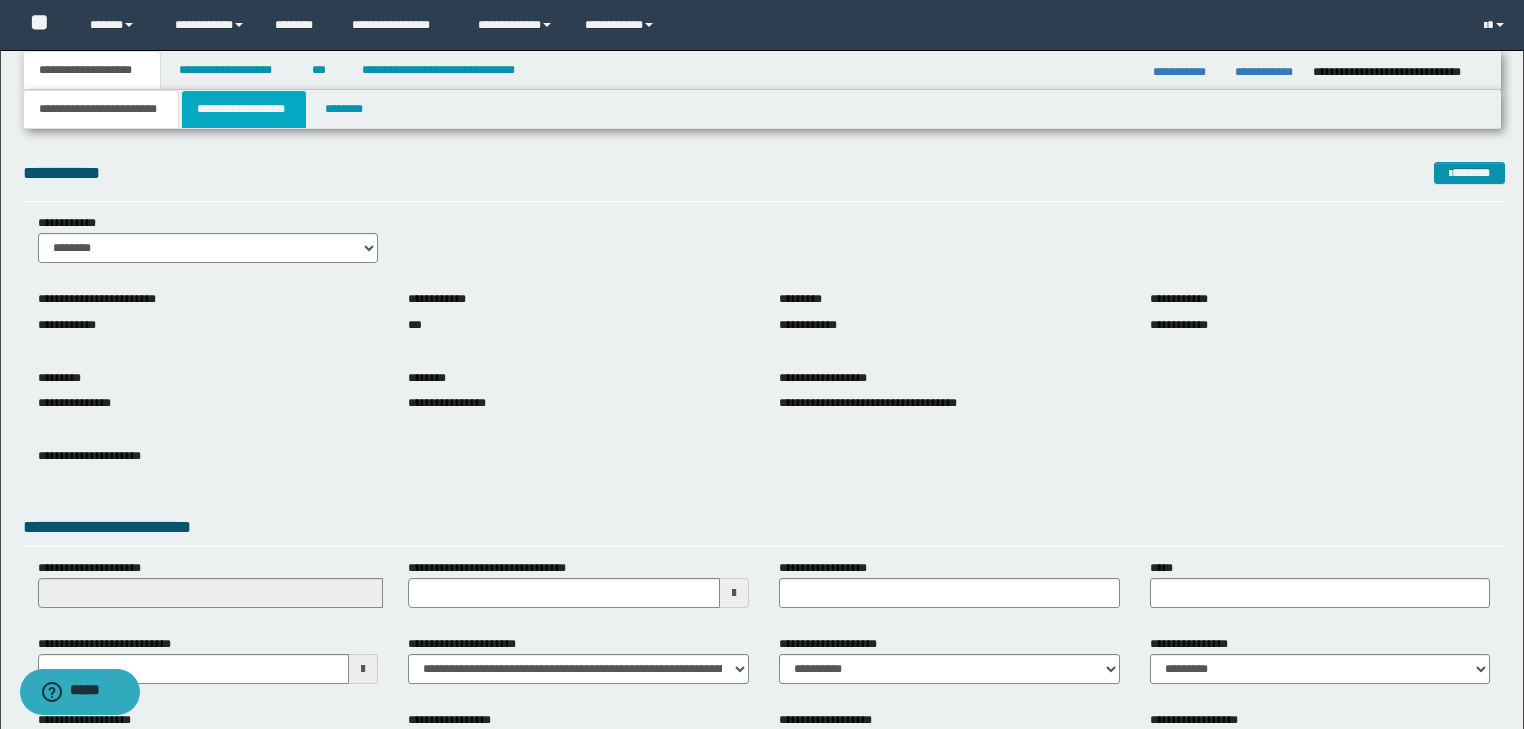 click on "**********" at bounding box center (244, 109) 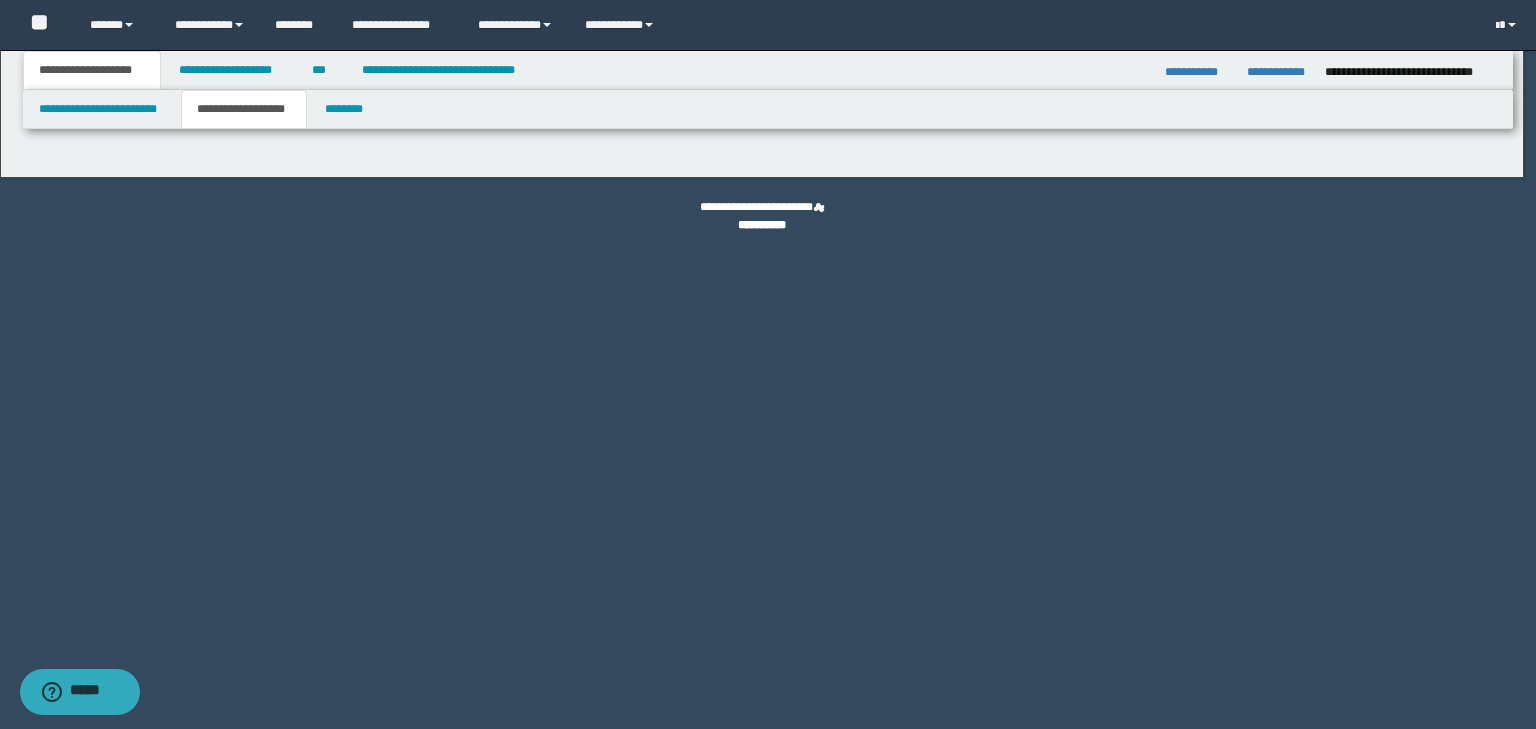 type on "********" 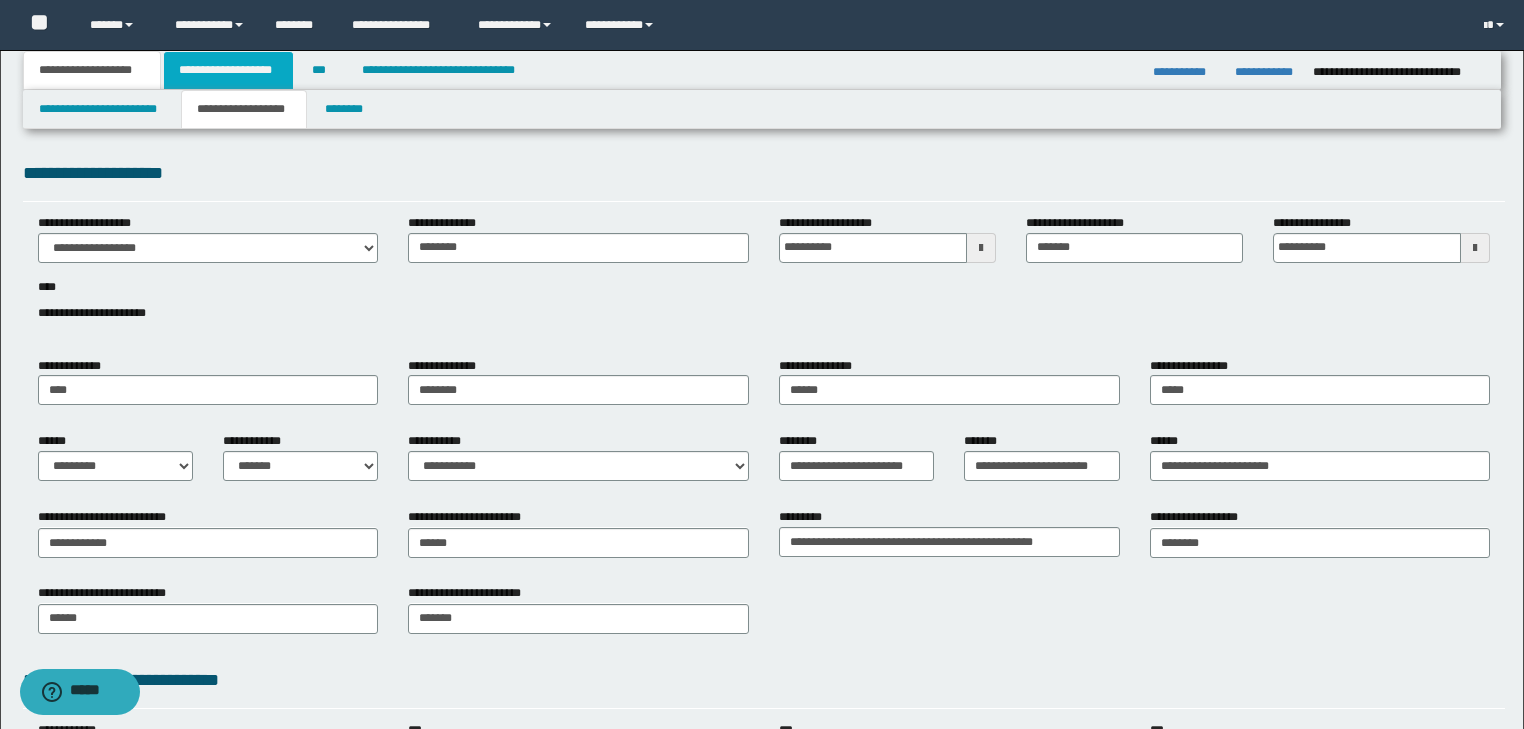 click on "**********" at bounding box center [228, 70] 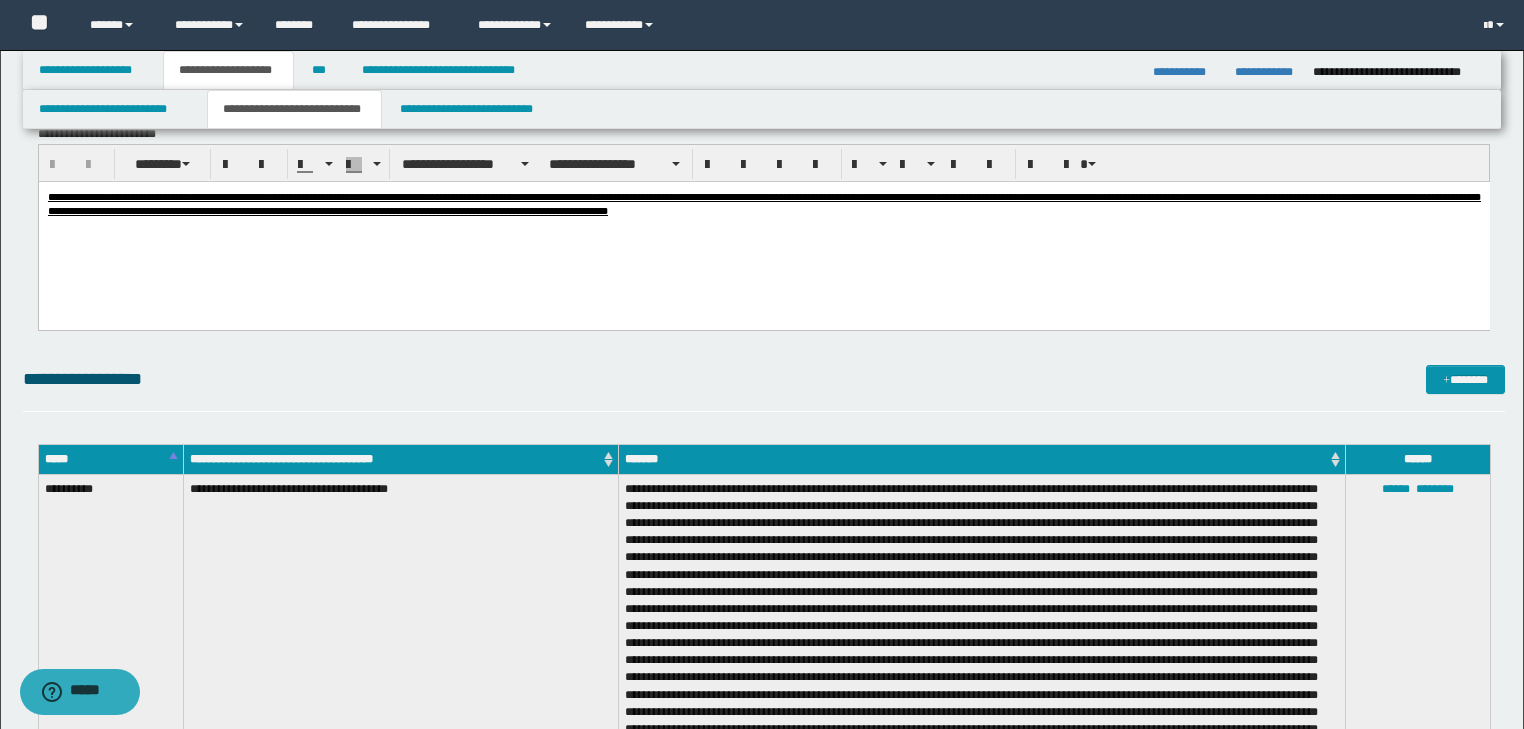 scroll, scrollTop: 2080, scrollLeft: 0, axis: vertical 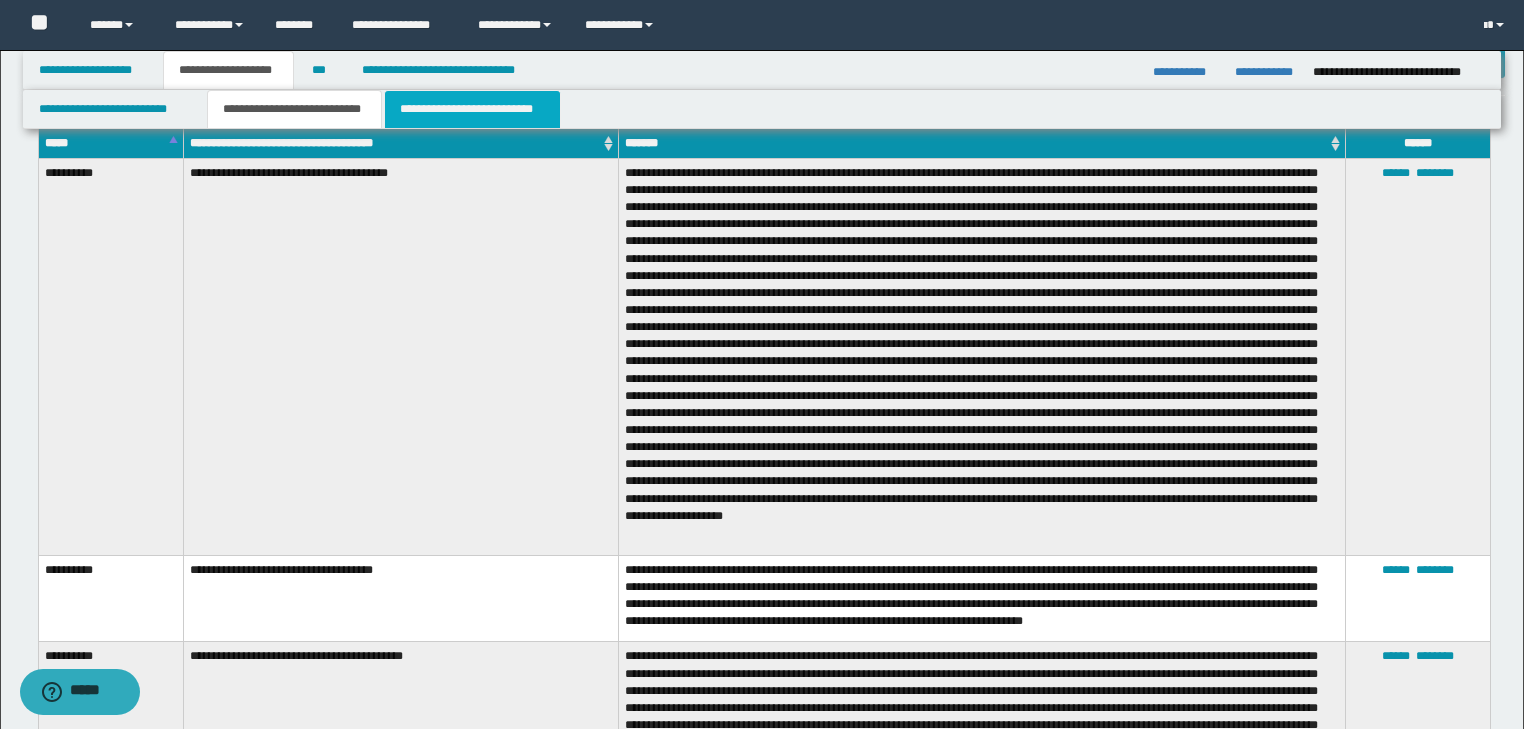 click on "**********" at bounding box center [472, 109] 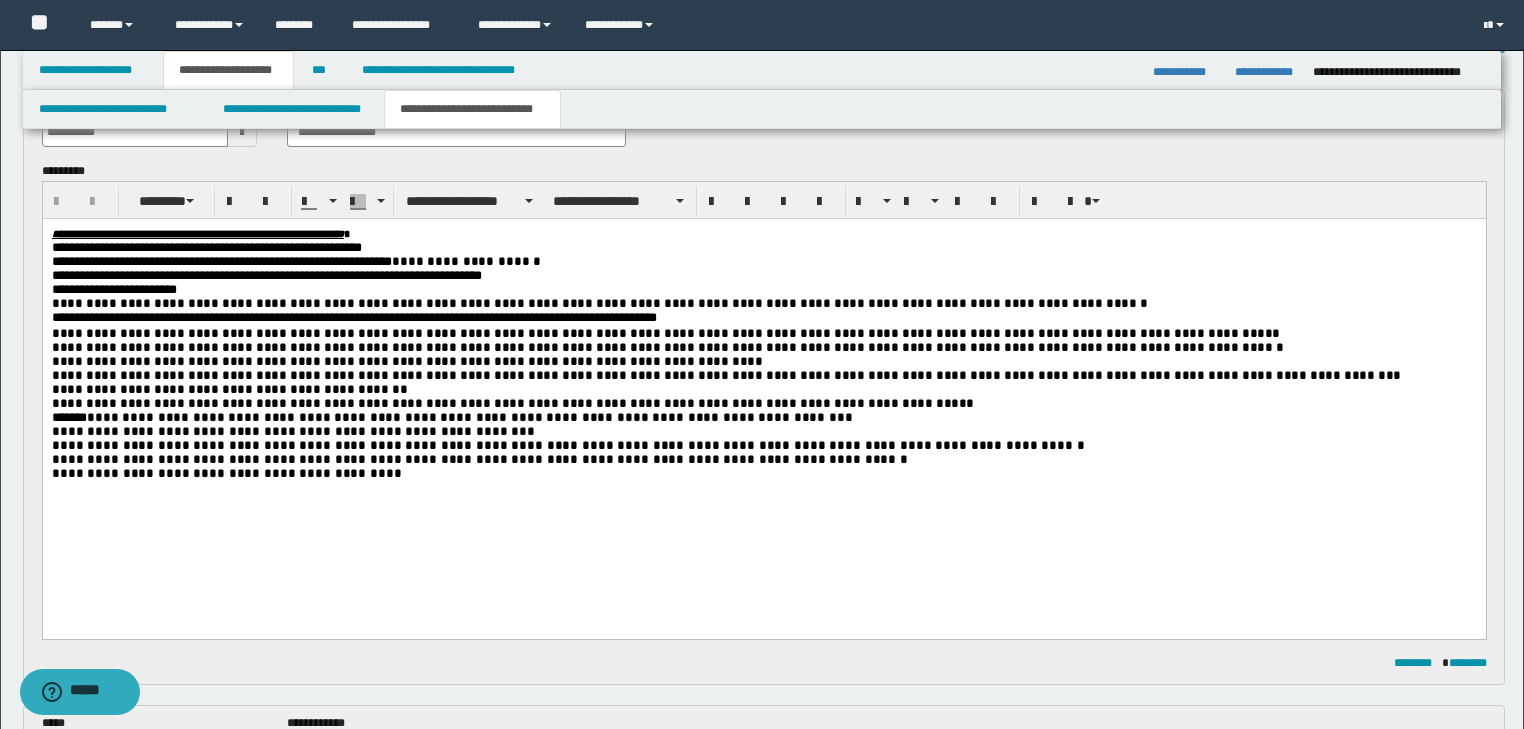 scroll, scrollTop: 0, scrollLeft: 0, axis: both 